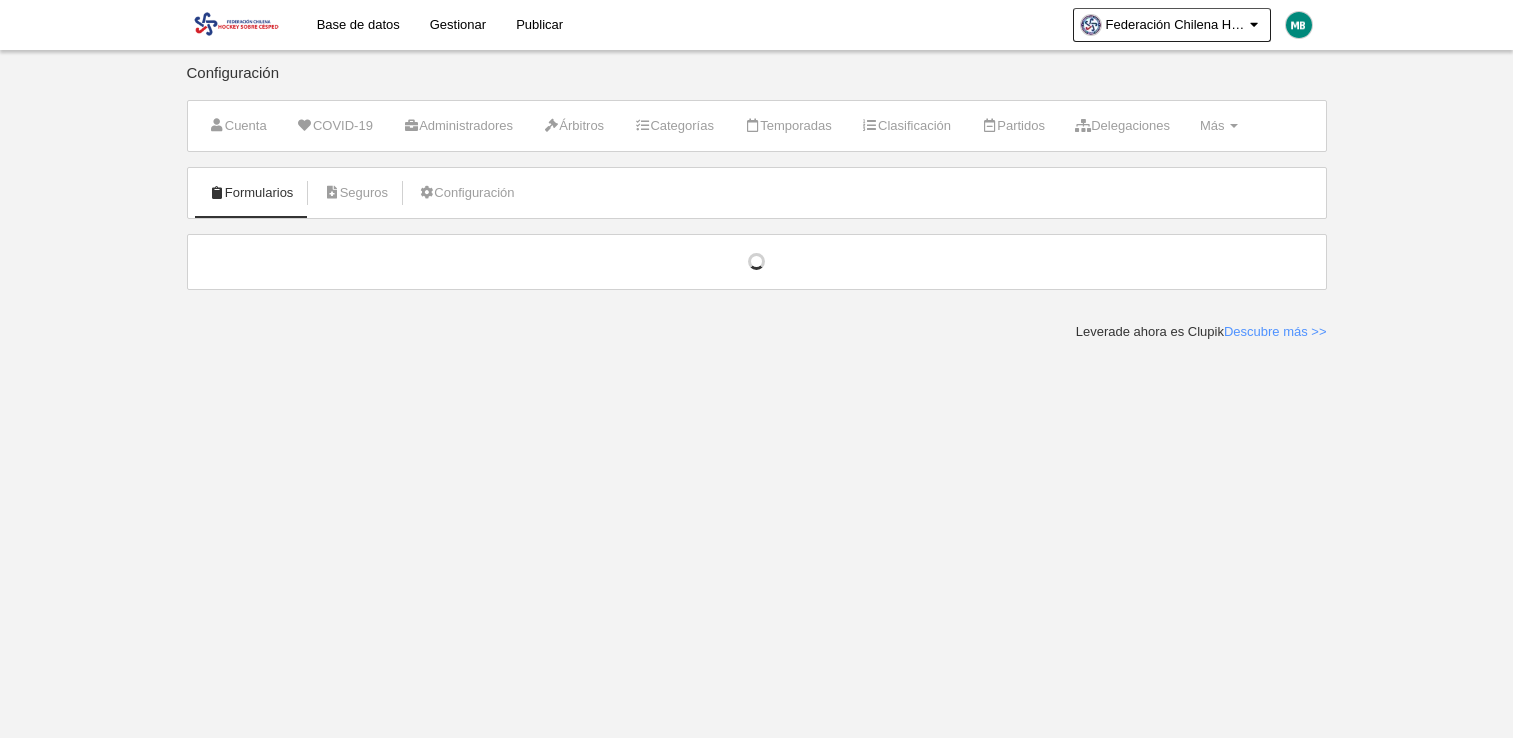 scroll, scrollTop: 0, scrollLeft: 0, axis: both 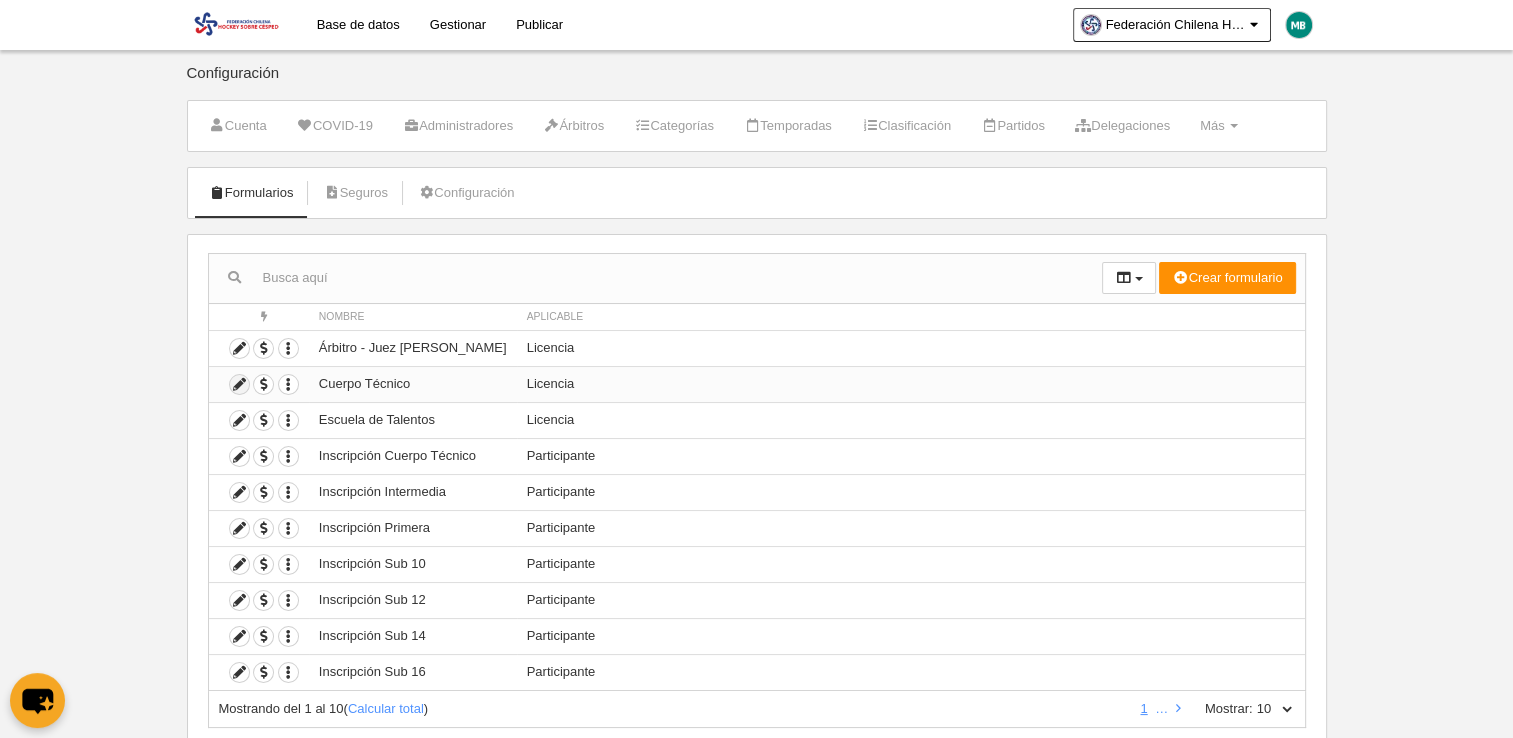 click at bounding box center (239, 384) 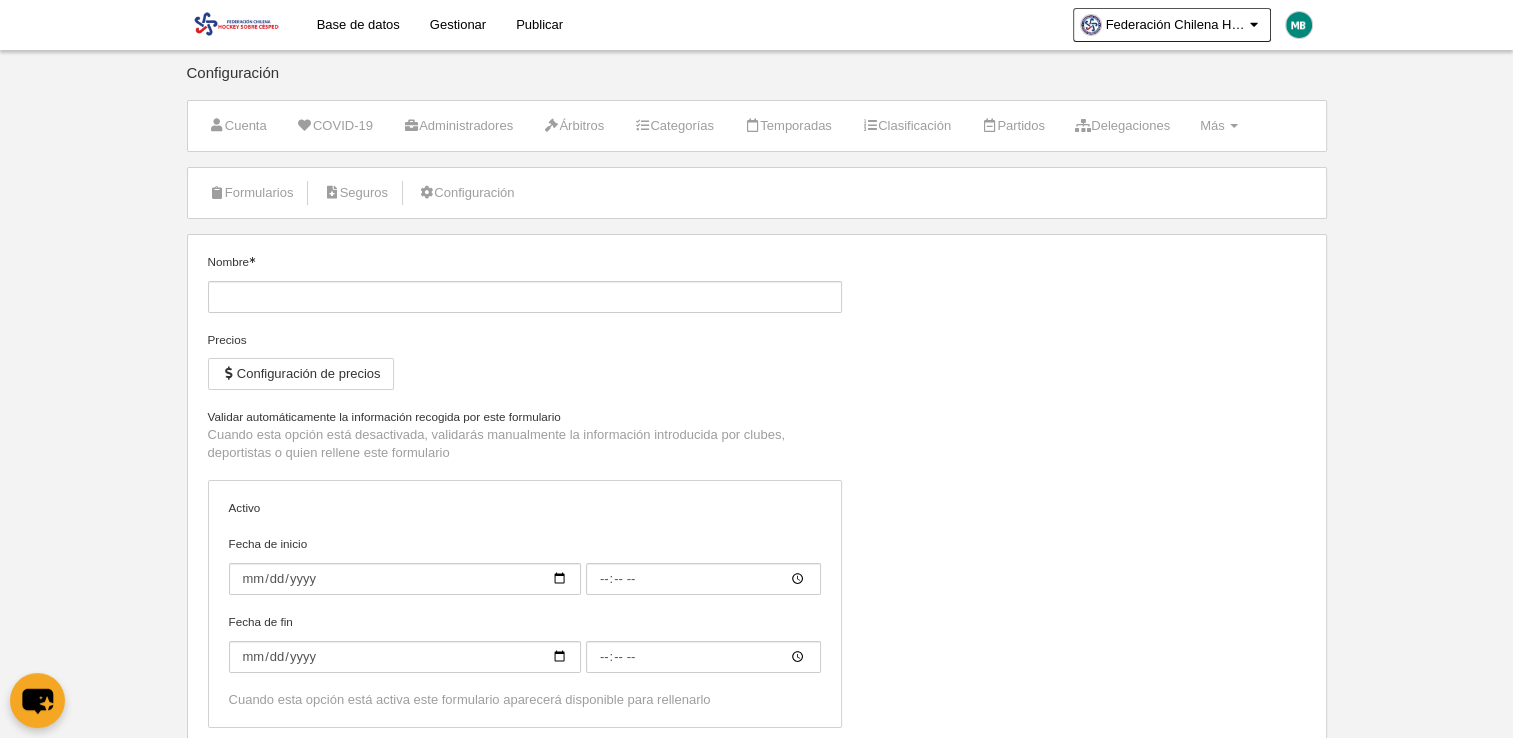 type on "Cuerpo Técnico" 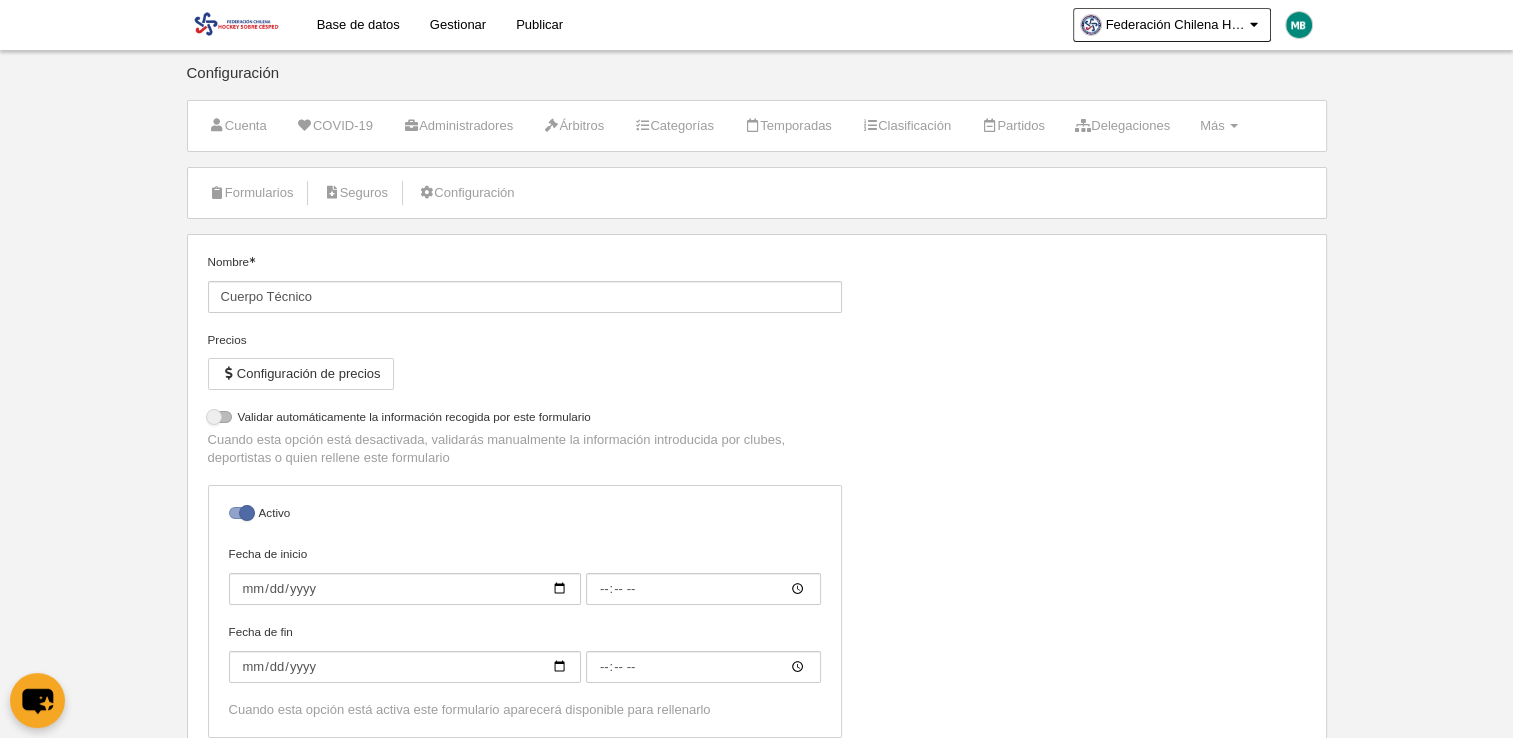 select on "selected" 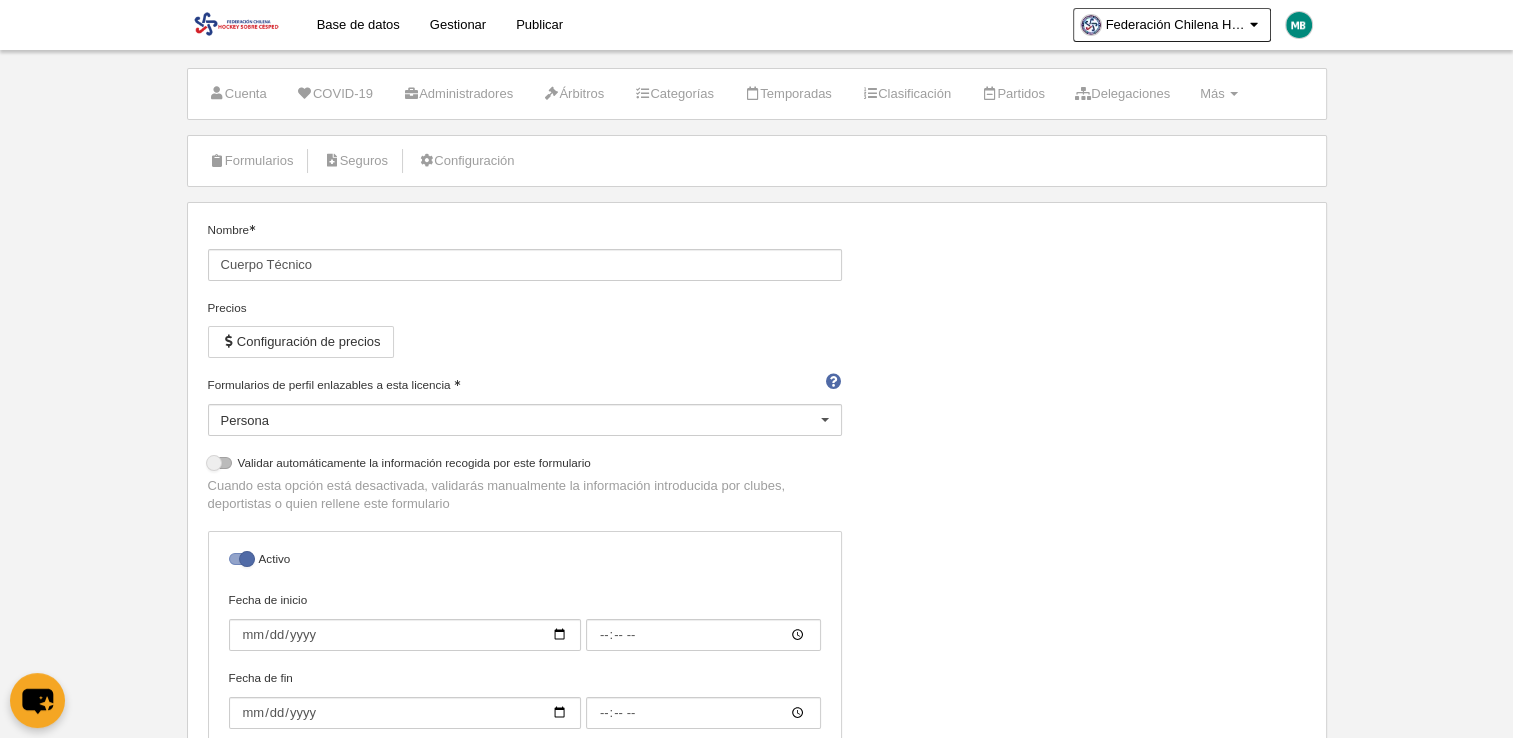 scroll, scrollTop: 0, scrollLeft: 0, axis: both 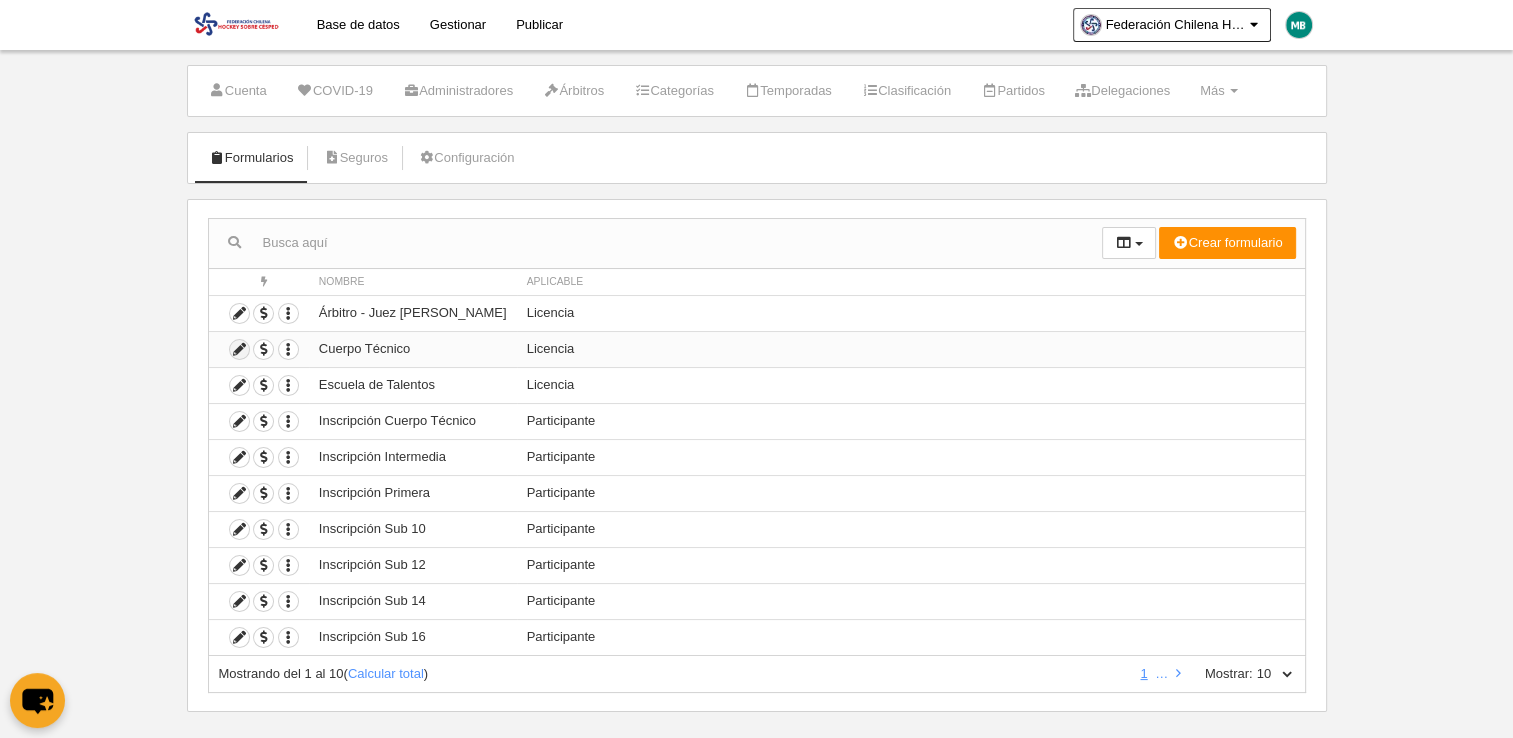 click at bounding box center [239, 349] 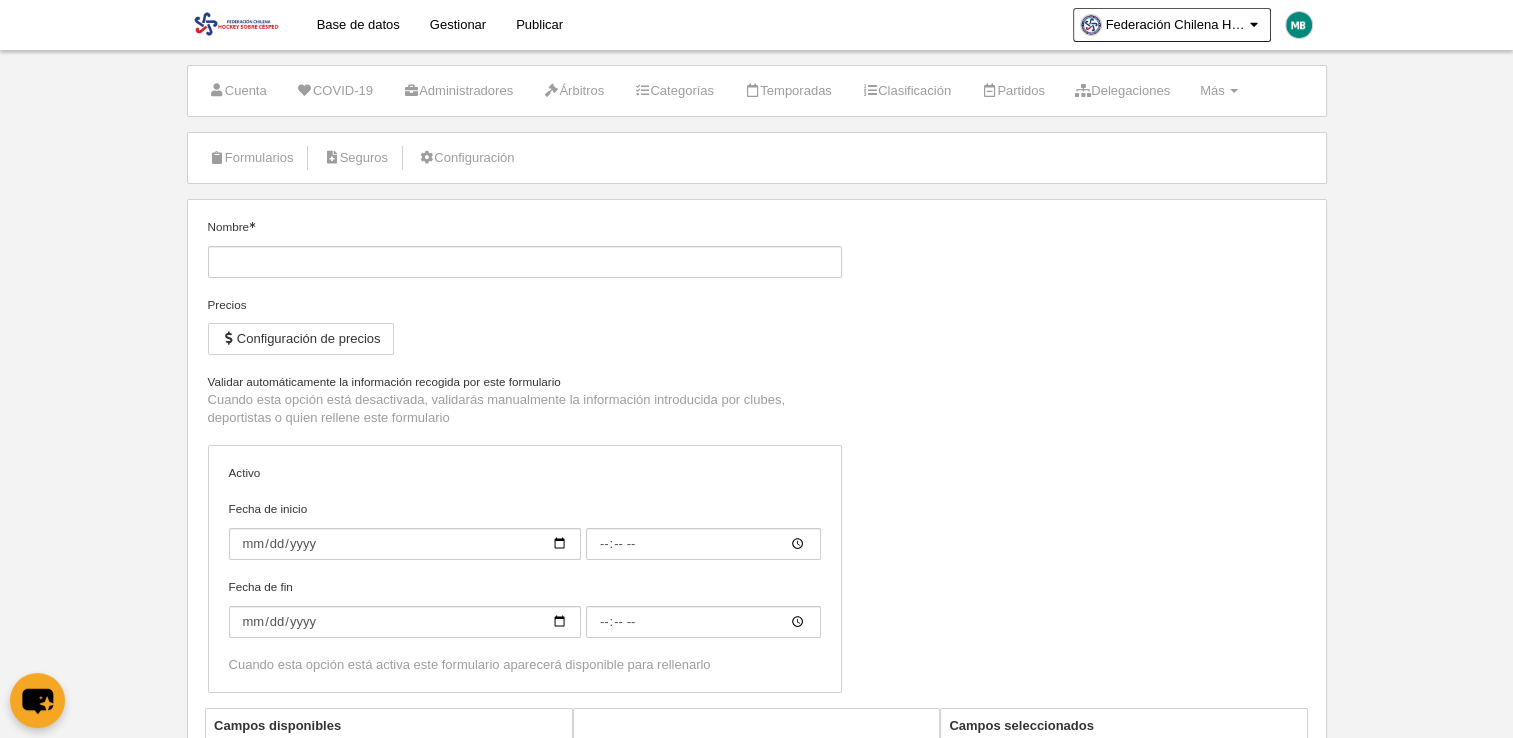 type on "Cuerpo Técnico" 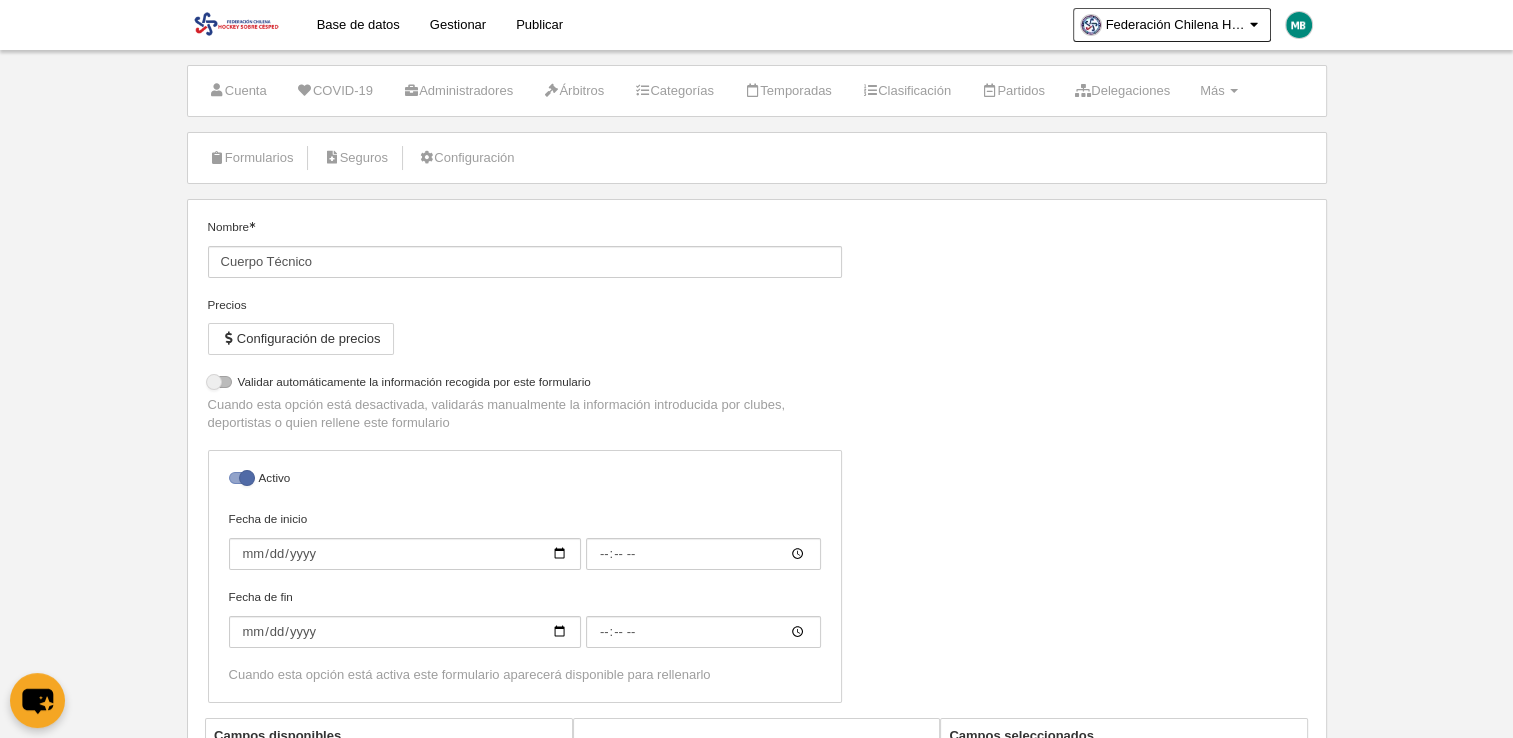 select on "selected" 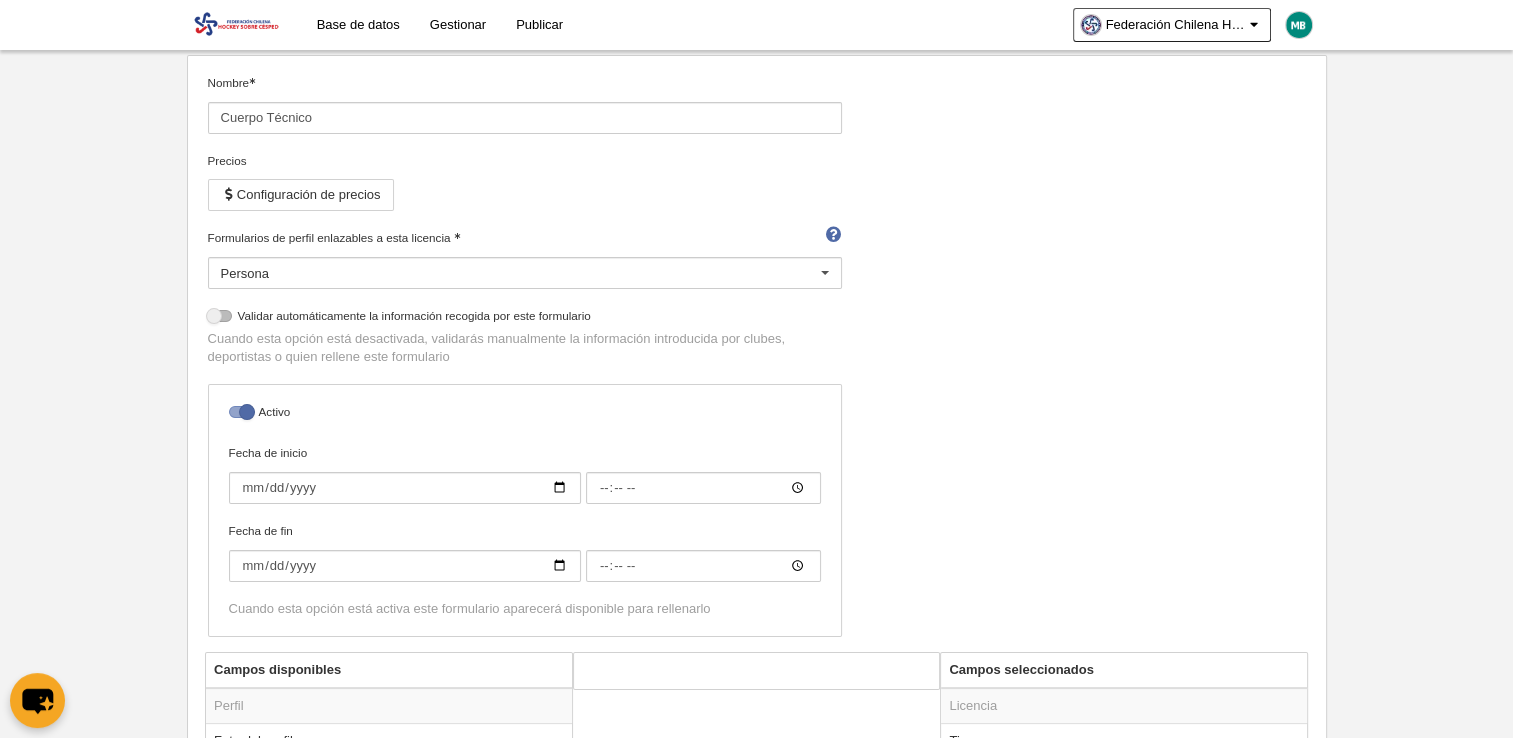 scroll, scrollTop: 235, scrollLeft: 0, axis: vertical 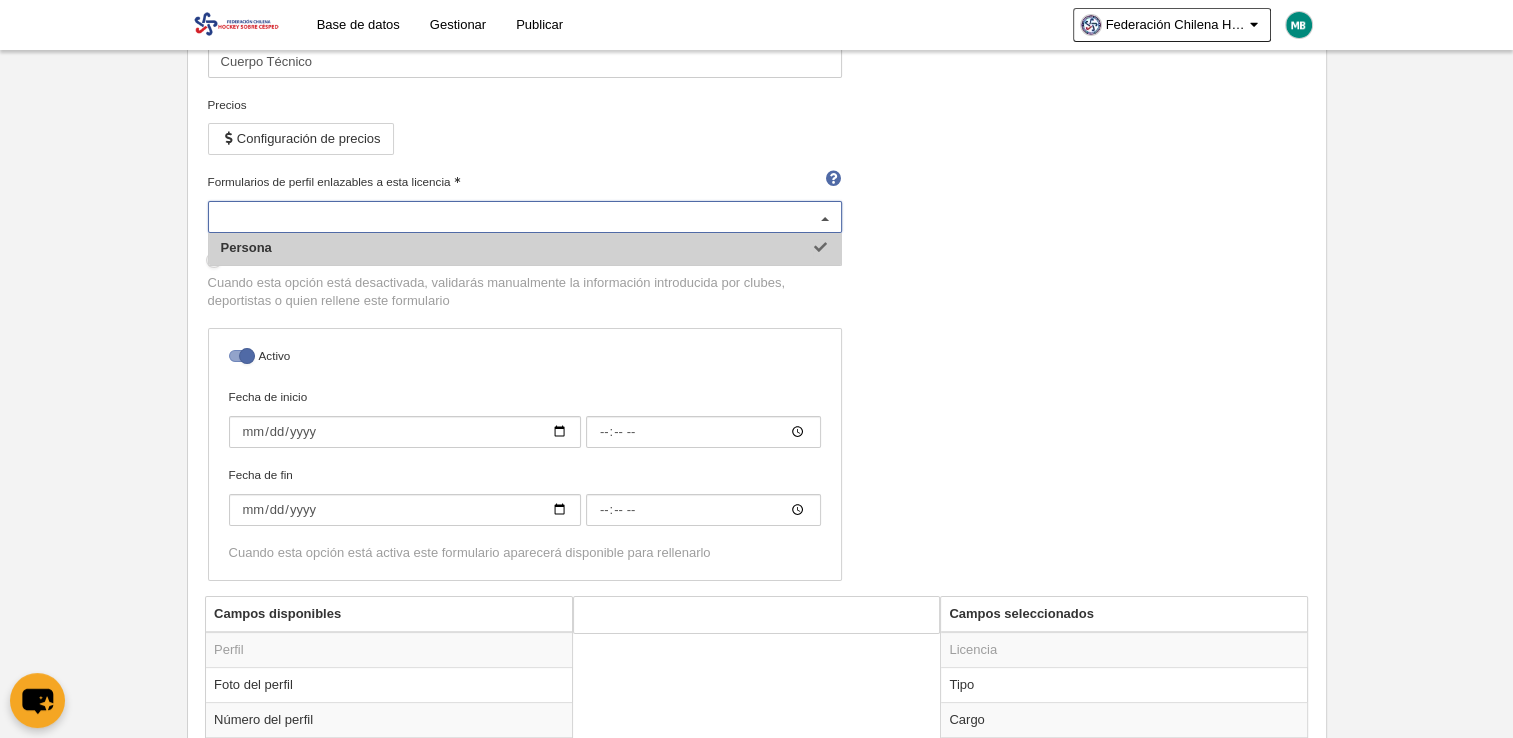click at bounding box center [825, 218] 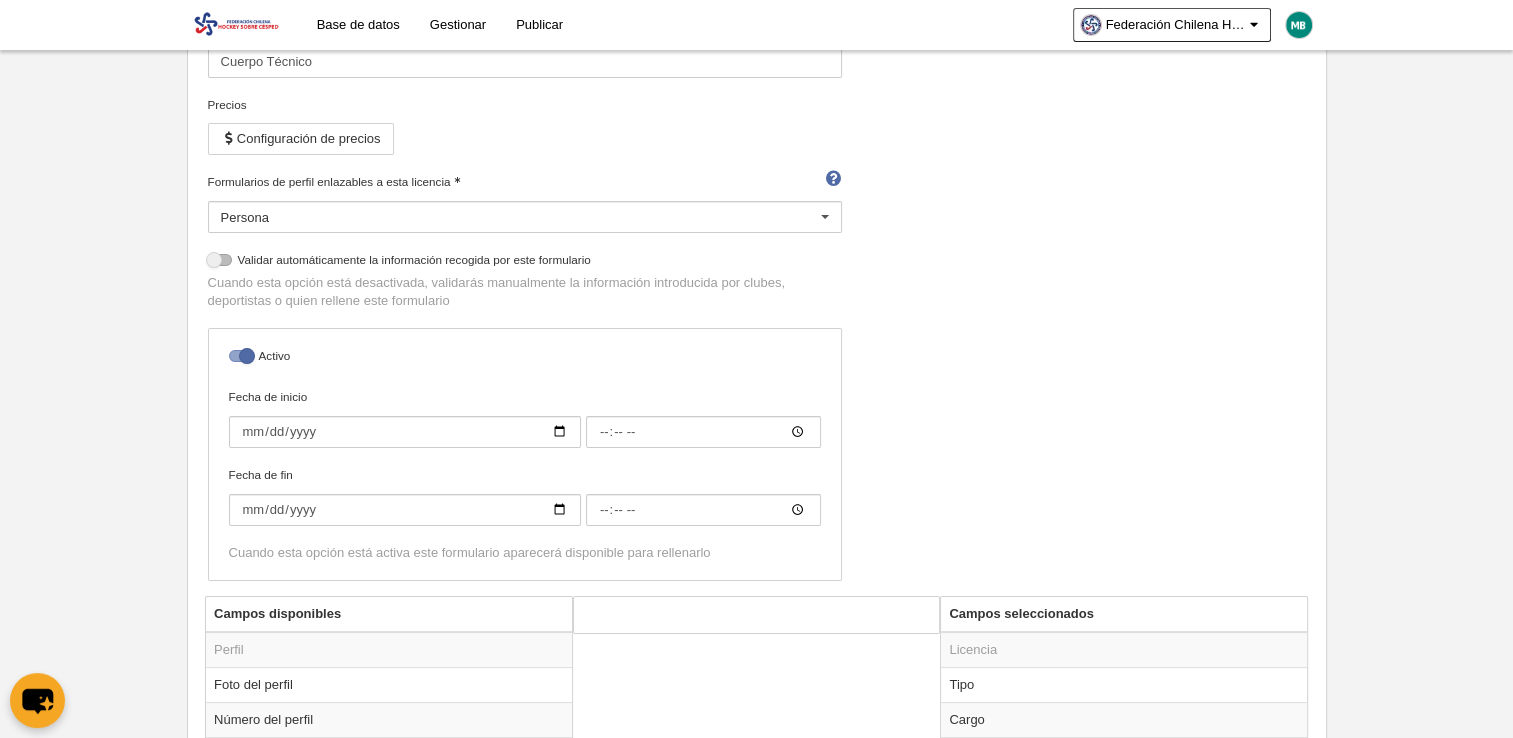 click on "Nombre
Cuerpo Técnico
Precios
Configuración de precios
Formularios de perfil enlazables a esta licencia
Persona                   Persona     No hay resultados para la búsqueda   No hay opciones
No permitir inscripción si la licencia no está pagada
Validar automáticamente la información recogida por este formulario
Cuando esta opción está desactivada, validarás manualmente la información introducida por clubes, deportistas o quien rellene este formulario
Activo
Fecha de inicio
Fecha de fin
Cuando esta opción está activa este formulario aparecerá disponible para rellenarlo" at bounding box center (756, 307) 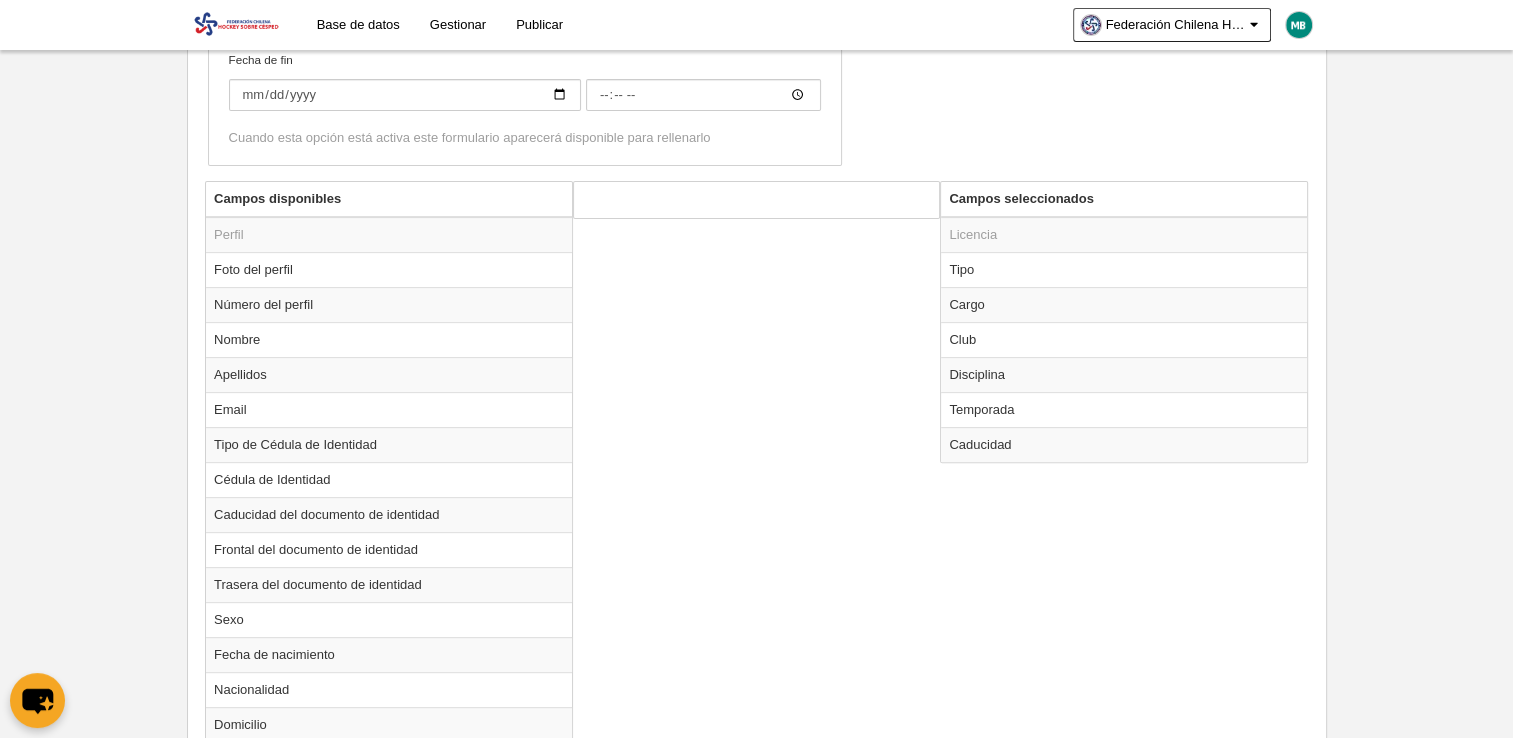 scroll, scrollTop: 659, scrollLeft: 0, axis: vertical 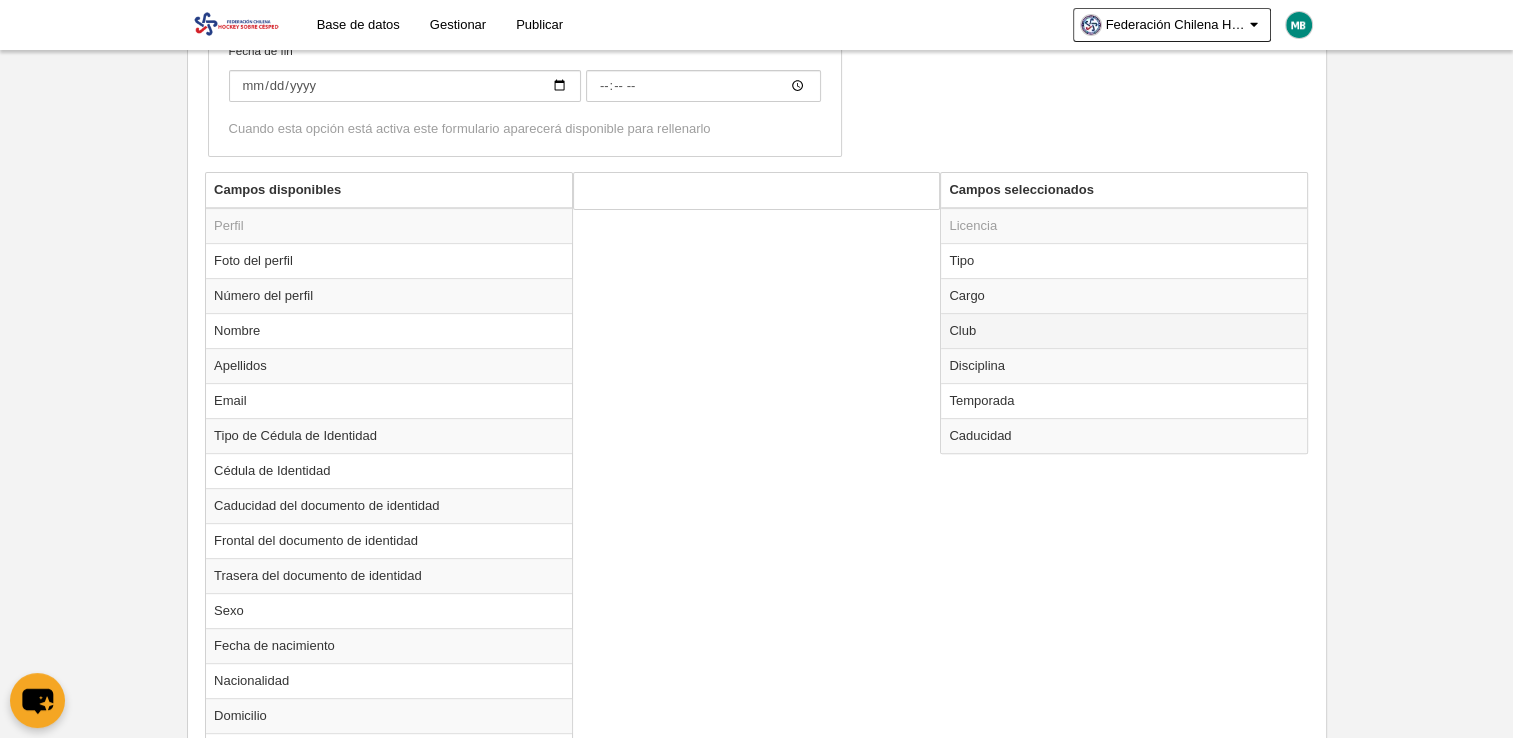click on "Club" at bounding box center [1124, 330] 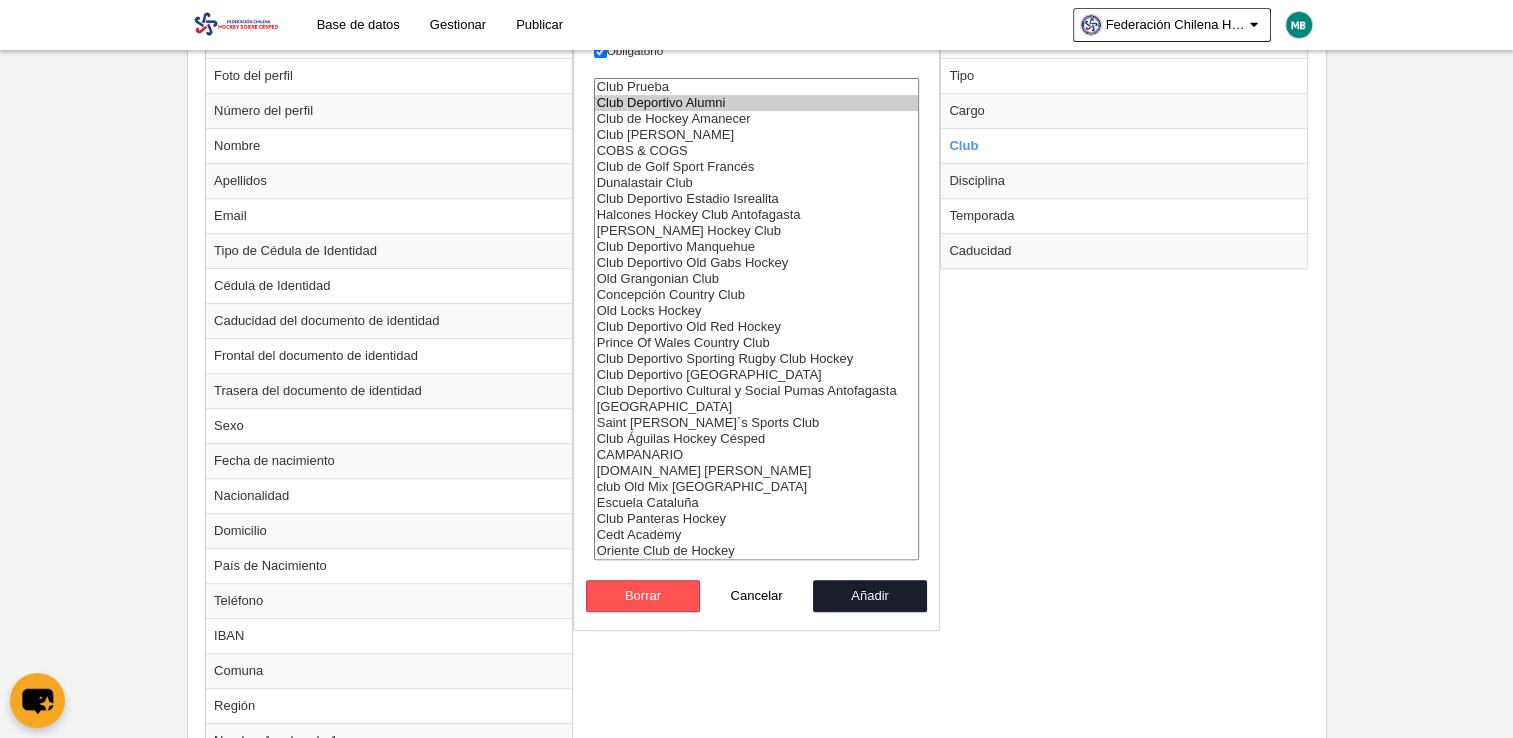 scroll, scrollTop: 850, scrollLeft: 0, axis: vertical 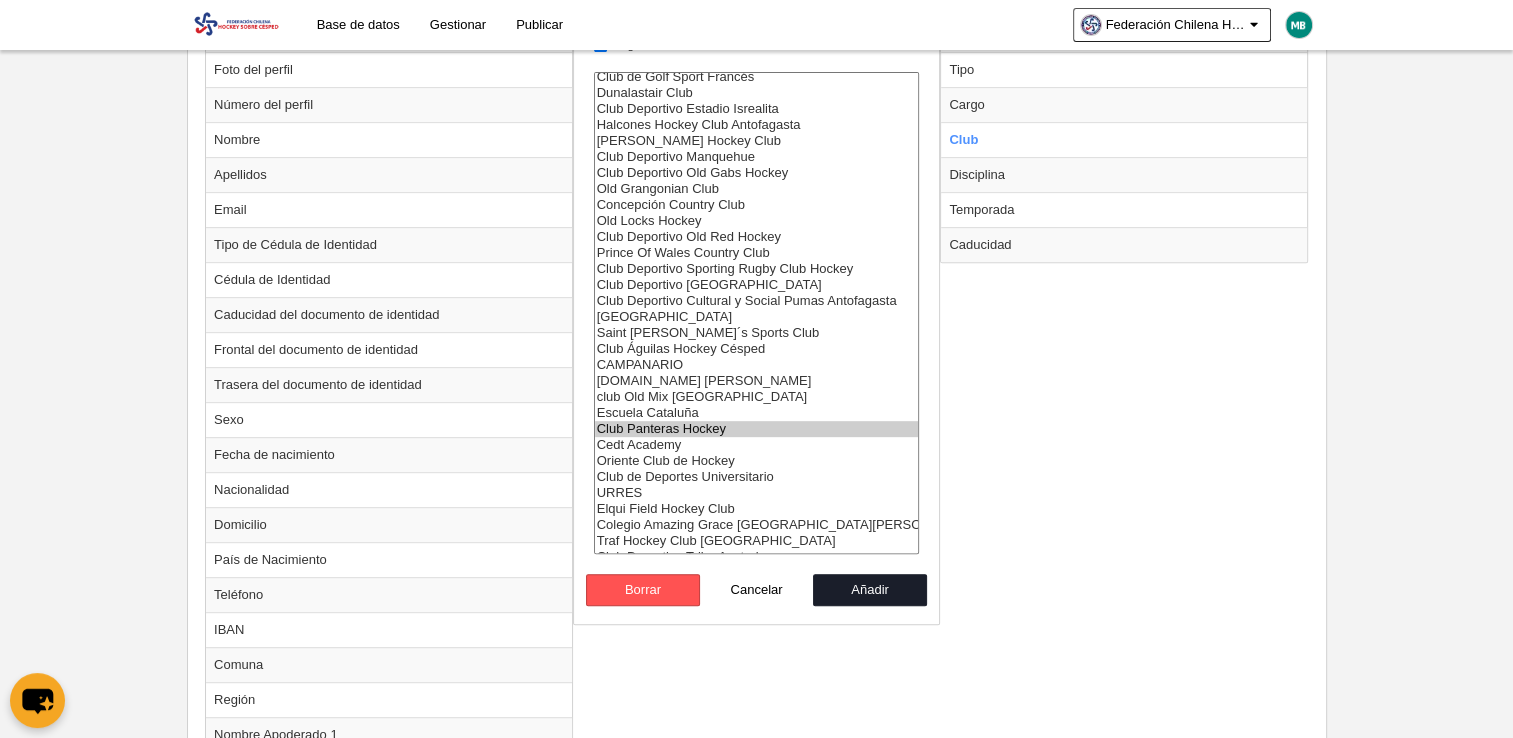 click on "Club Panteras Hockey" at bounding box center [757, 429] 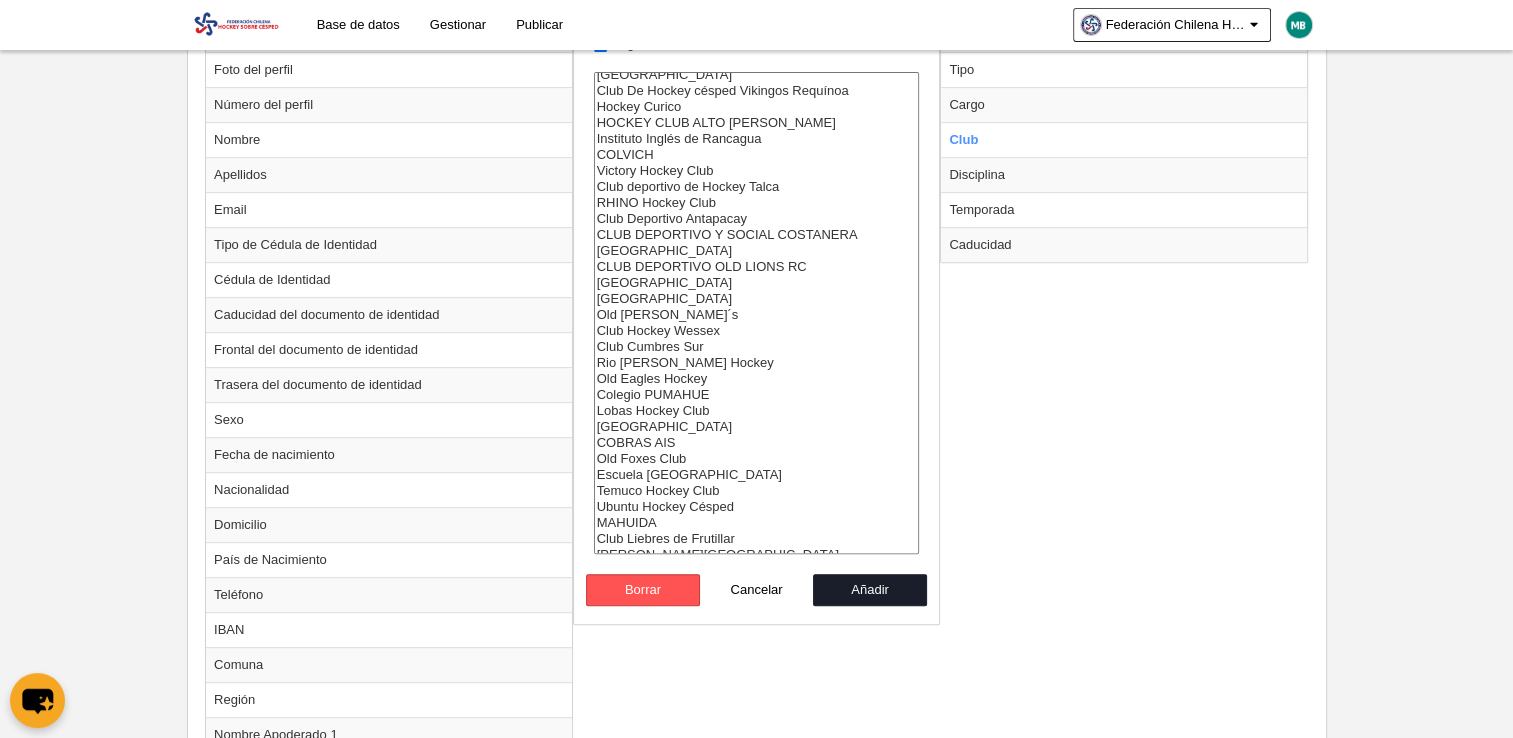 scroll, scrollTop: 647, scrollLeft: 0, axis: vertical 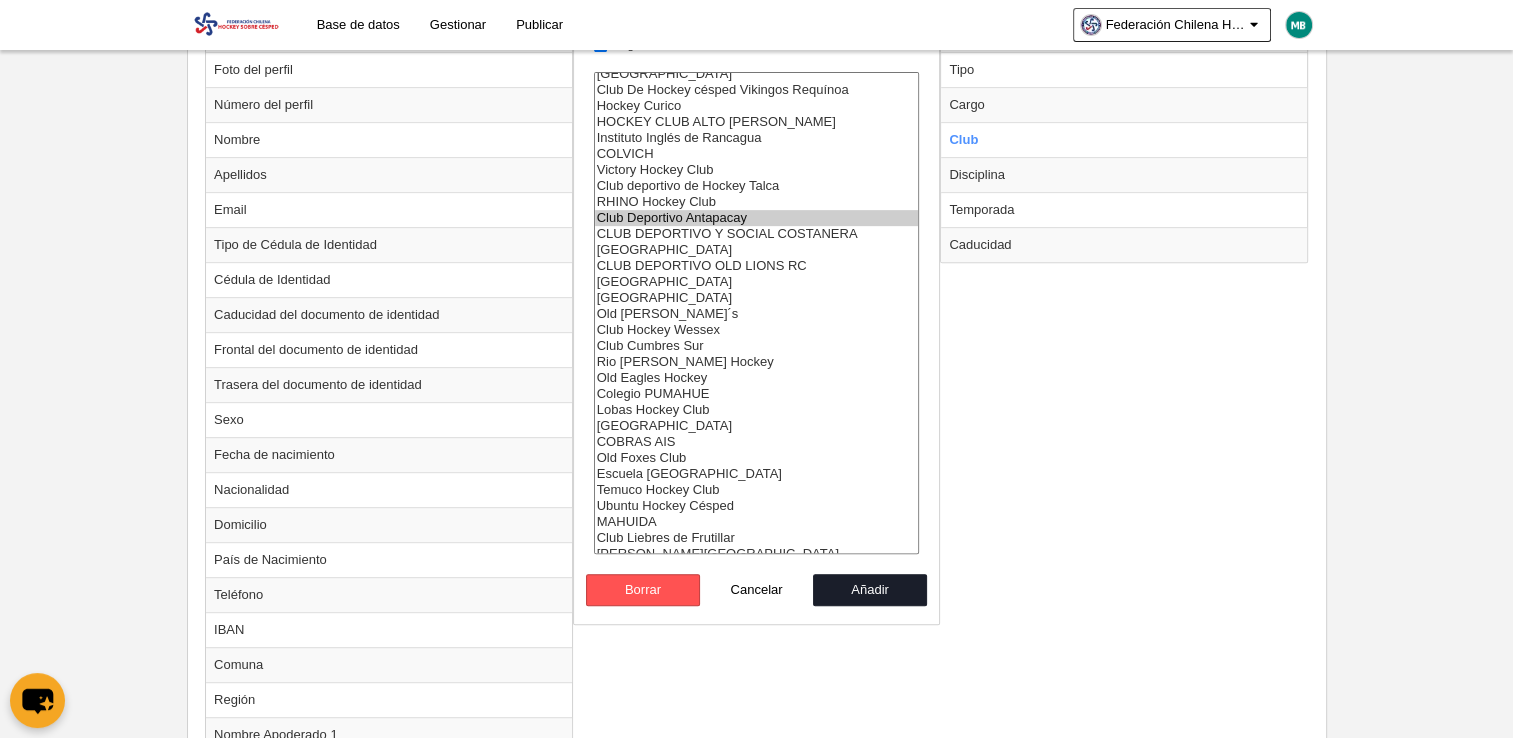 click on "Club Deportivo Antapacay" at bounding box center [757, 218] 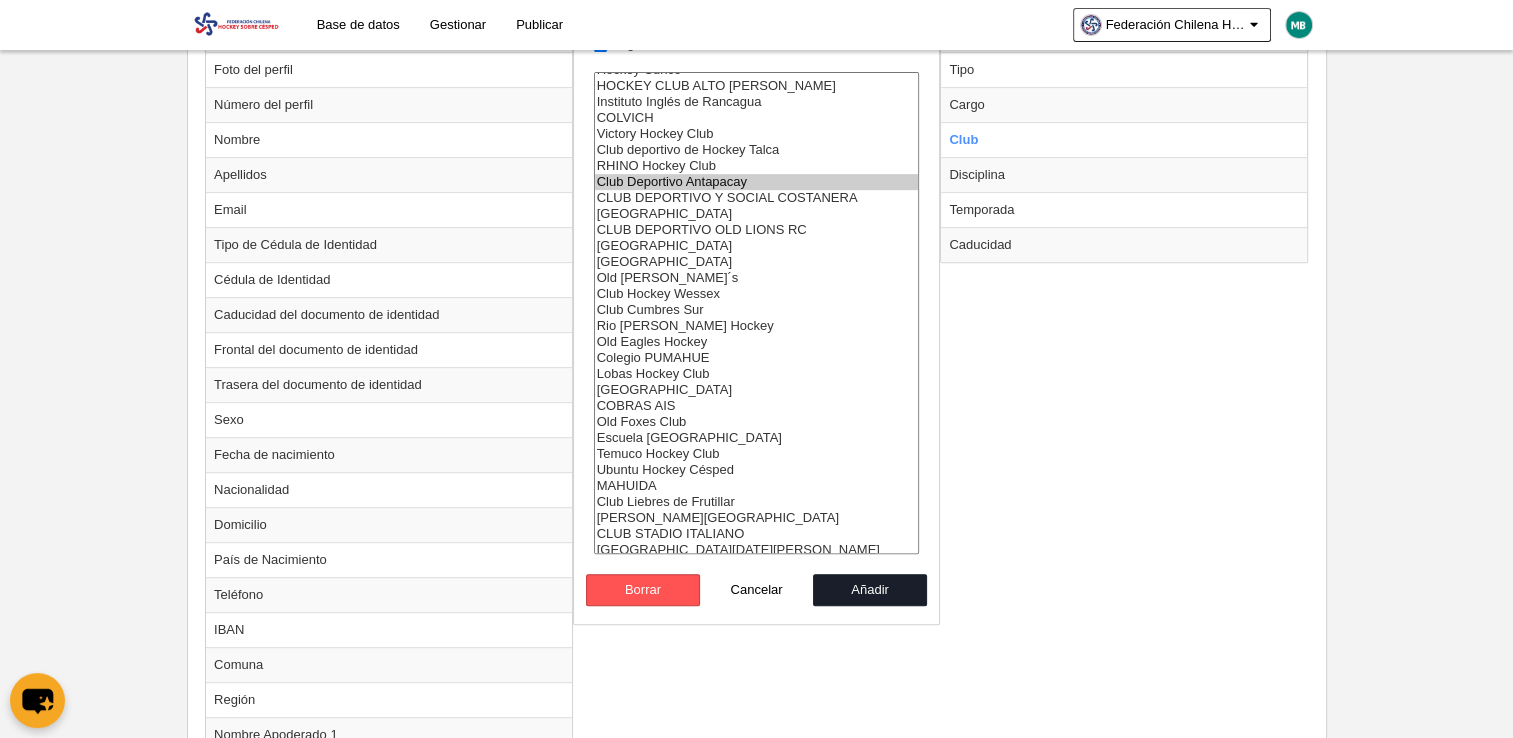 scroll, scrollTop: 688, scrollLeft: 0, axis: vertical 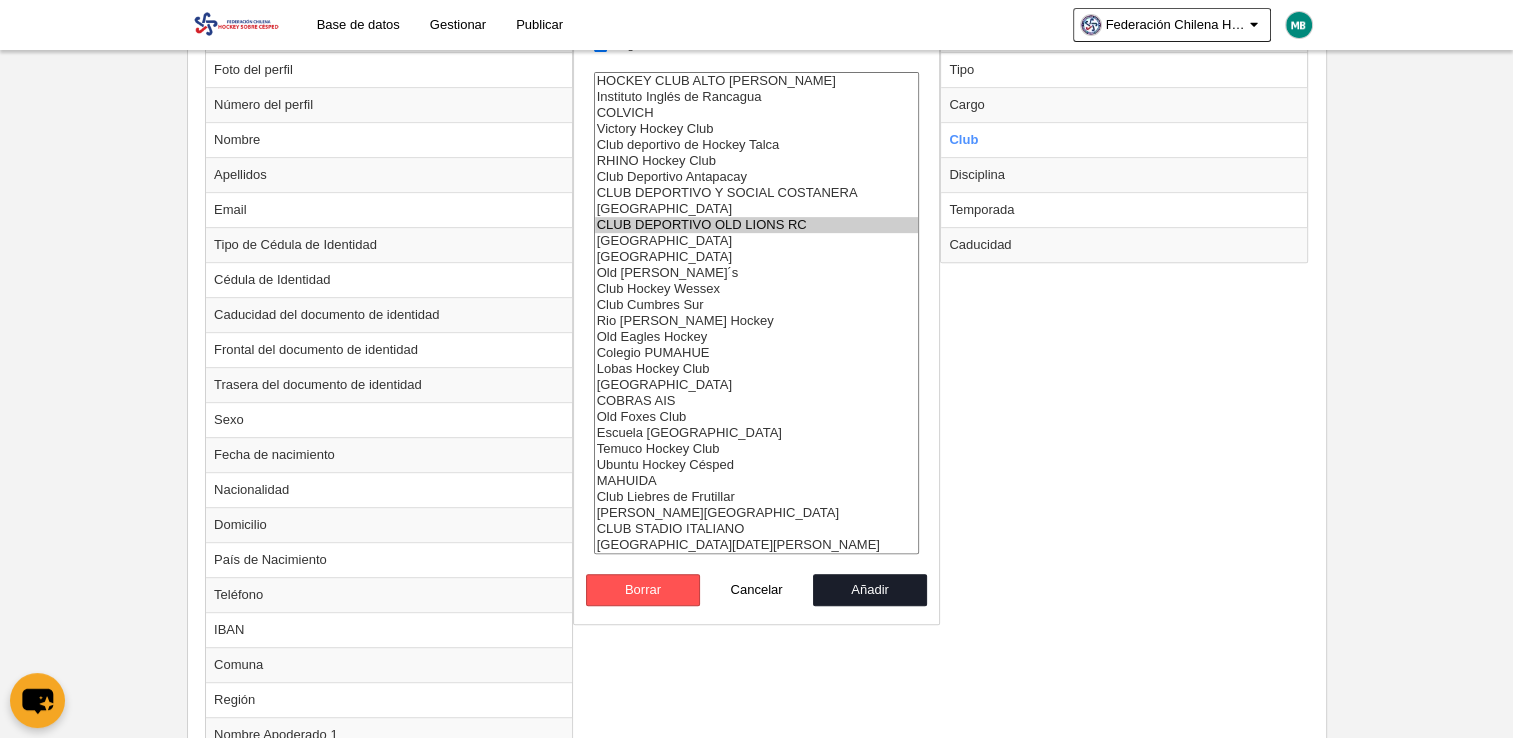 click on "CLUB DEPORTIVO OLD LIONS RC" at bounding box center [757, 225] 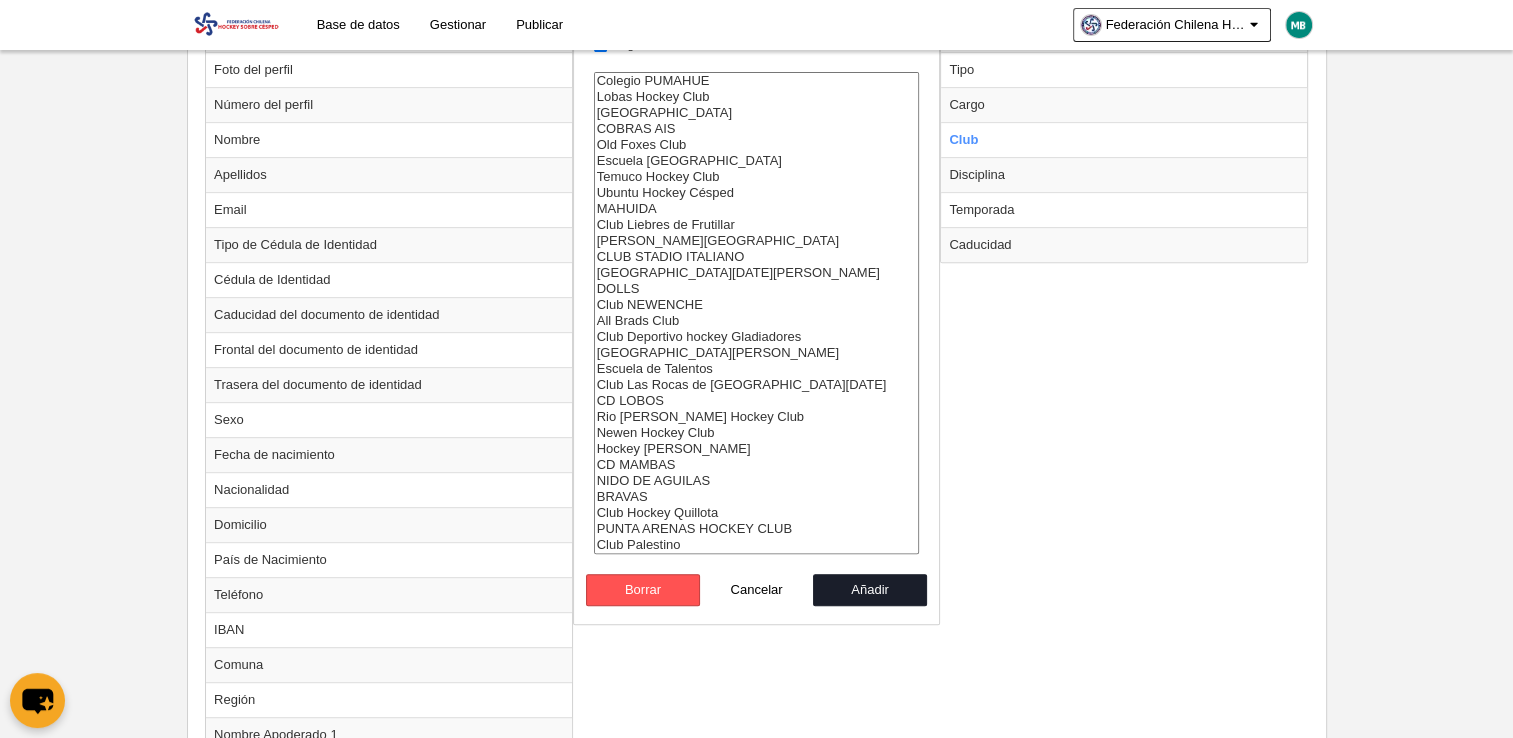 scroll, scrollTop: 972, scrollLeft: 0, axis: vertical 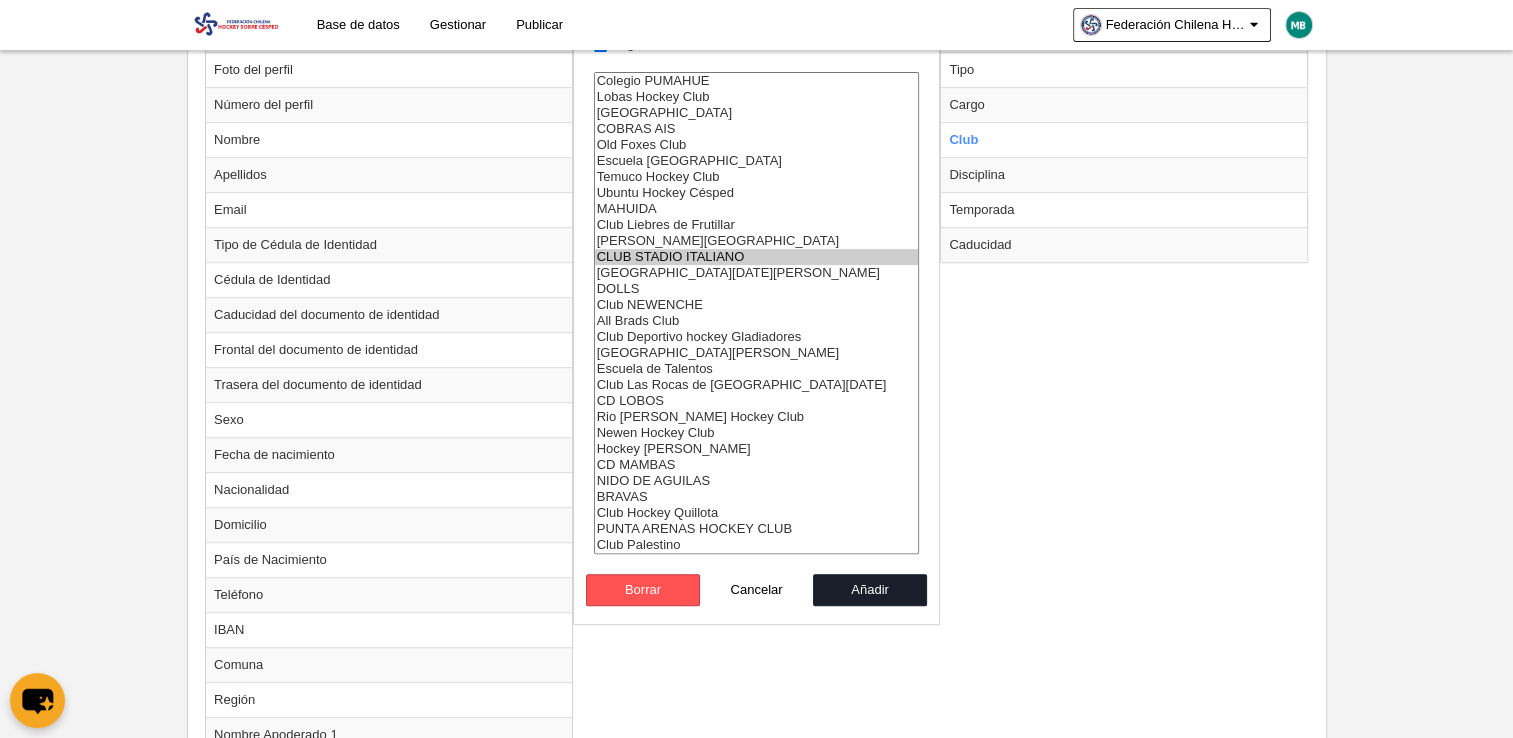 click on "CLUB STADIO ITALIANO" at bounding box center (757, 257) 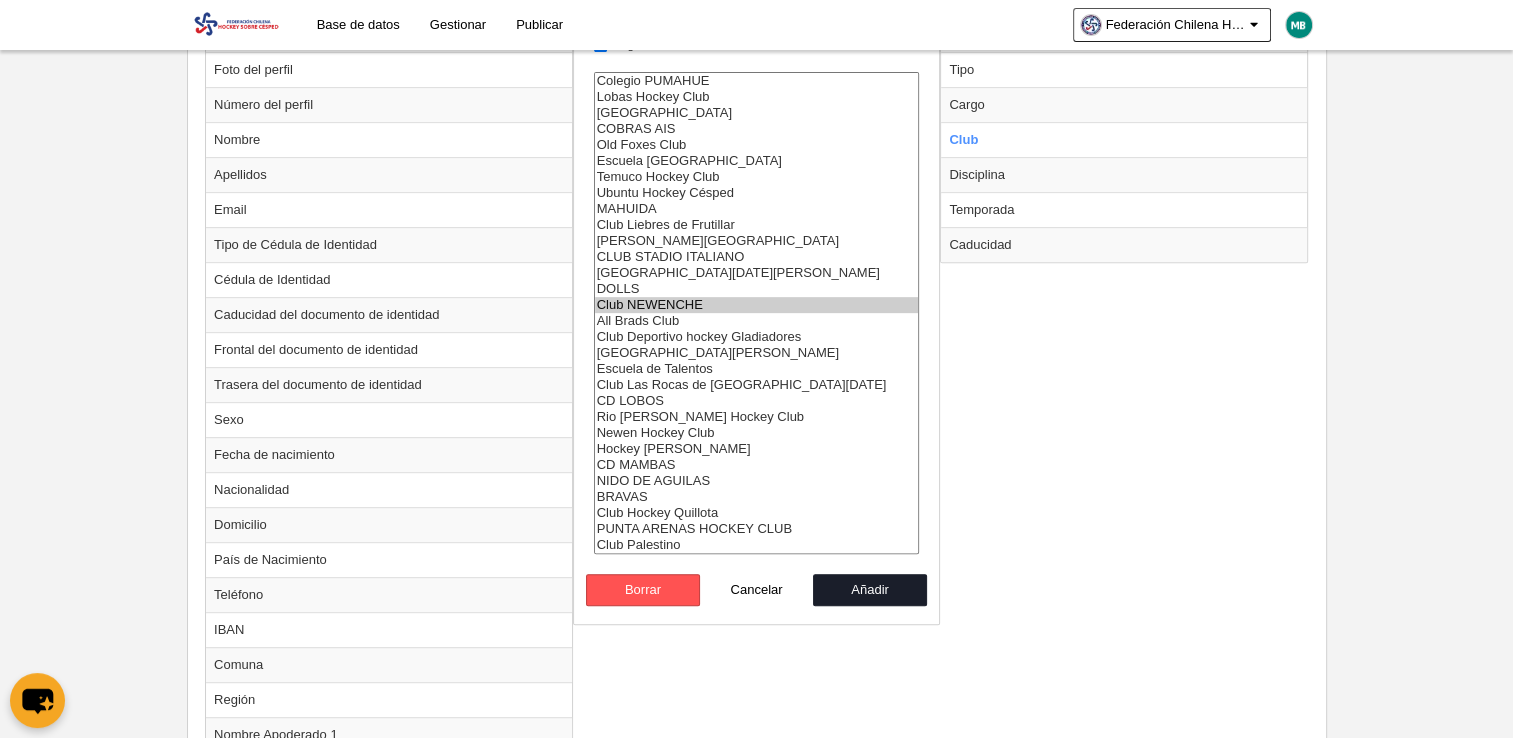 click on "Club NEWENCHE" at bounding box center (757, 305) 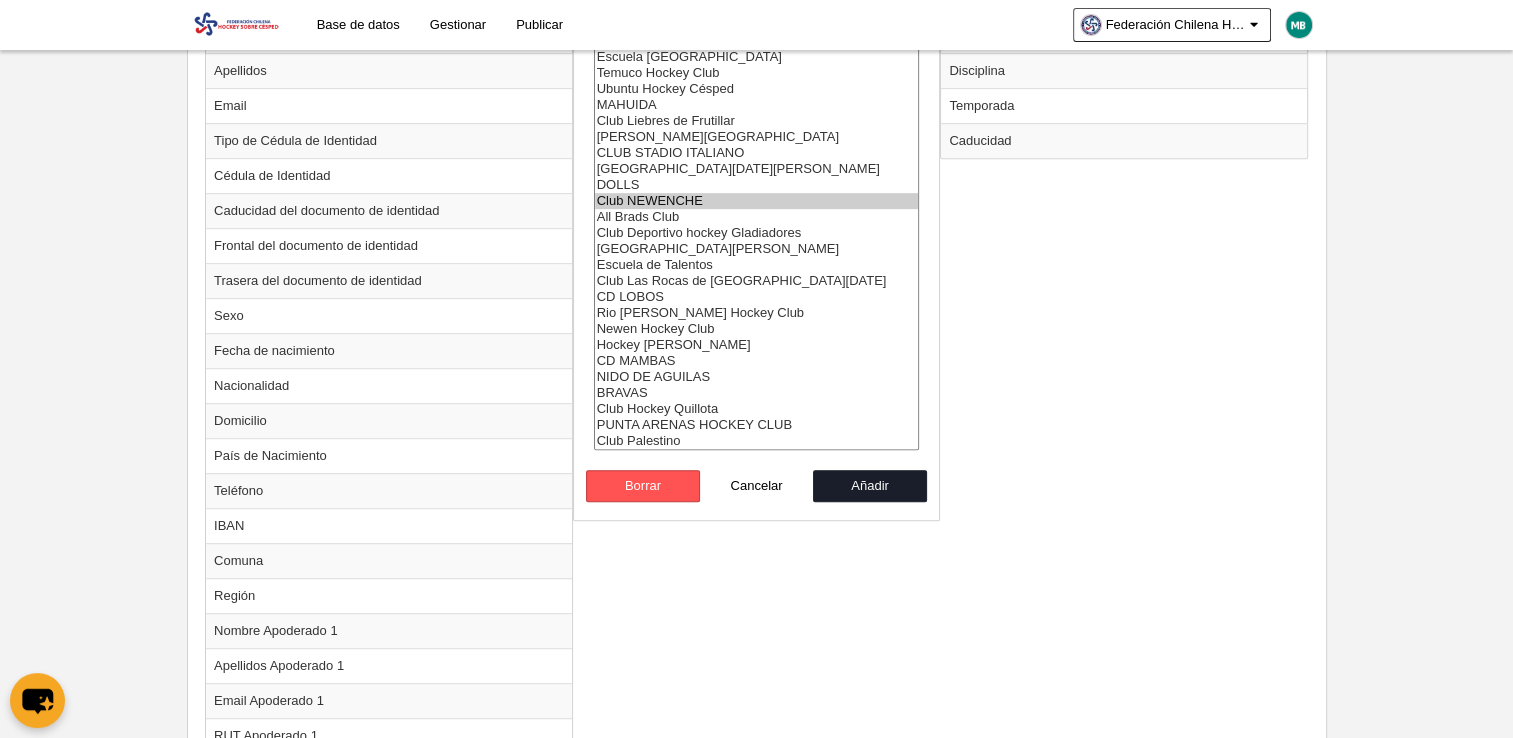 scroll, scrollTop: 955, scrollLeft: 0, axis: vertical 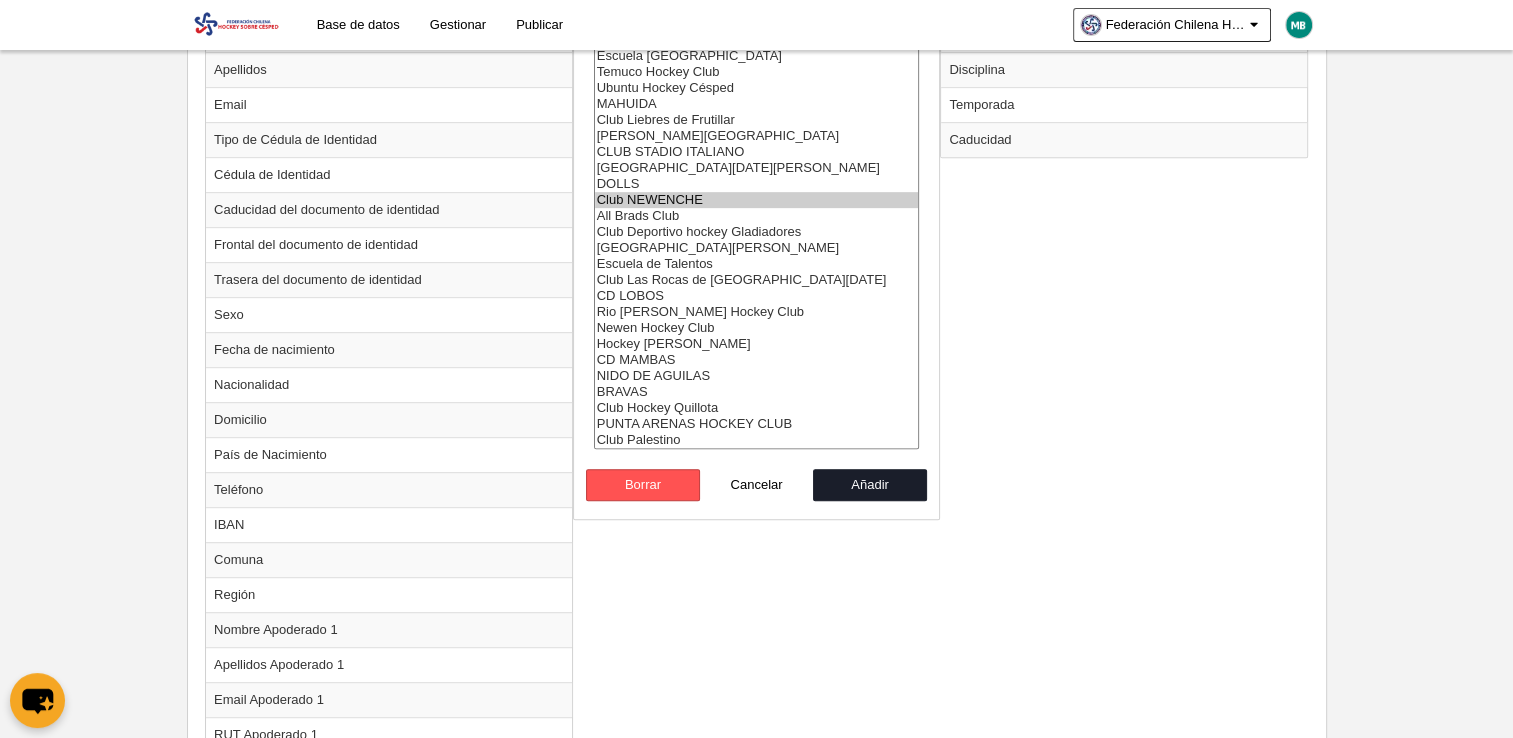 select on "9790043" 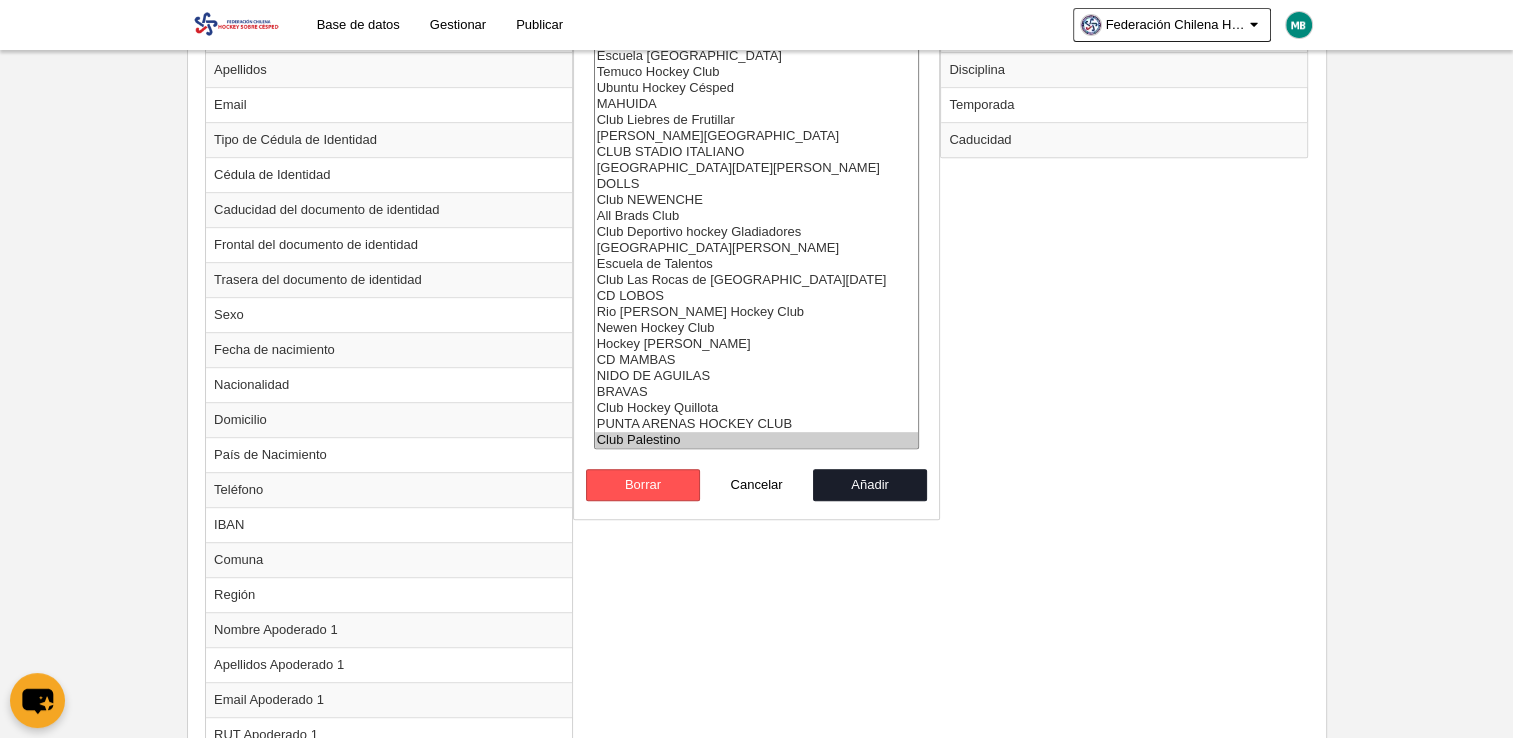 click on "Club Palestino" at bounding box center (757, 440) 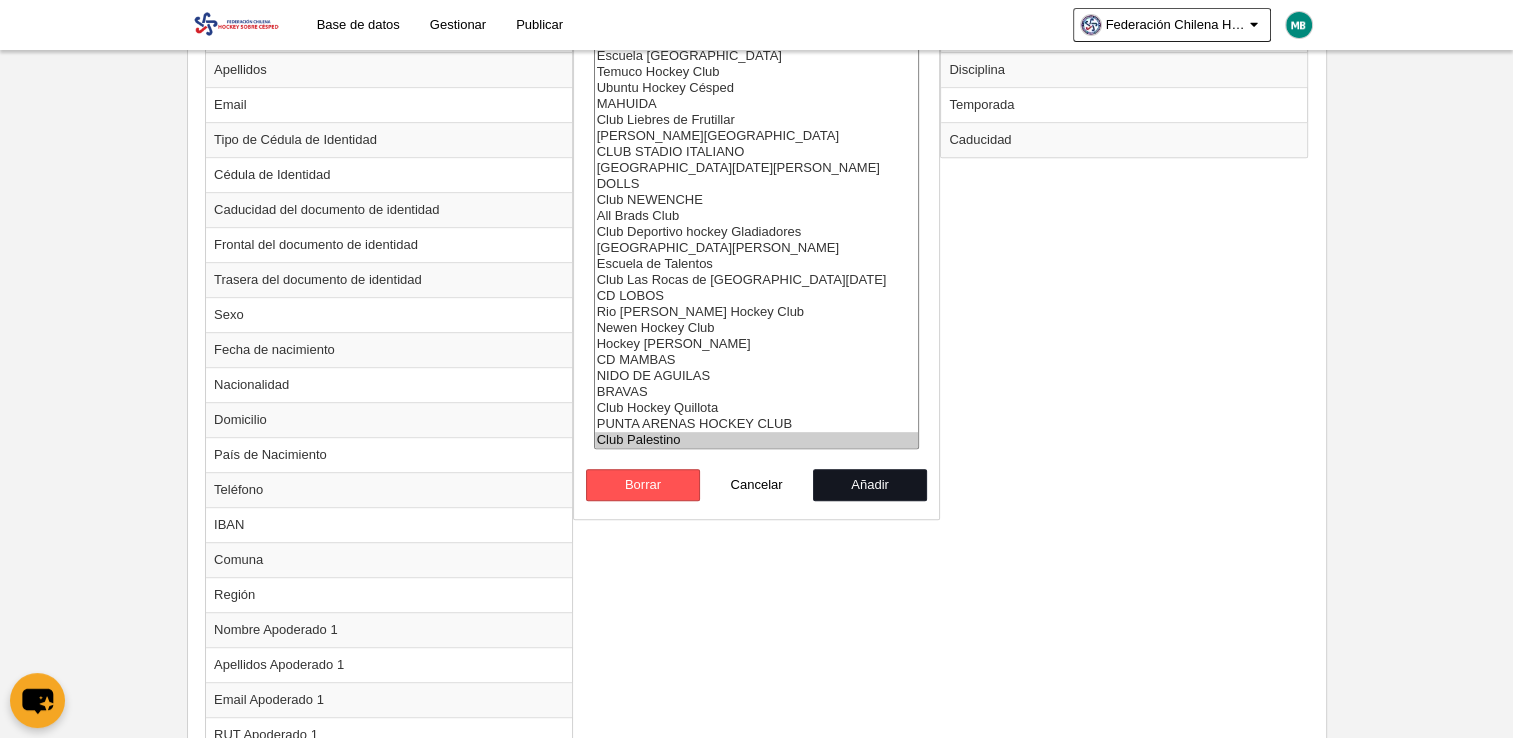 click on "Añadir" at bounding box center [870, 485] 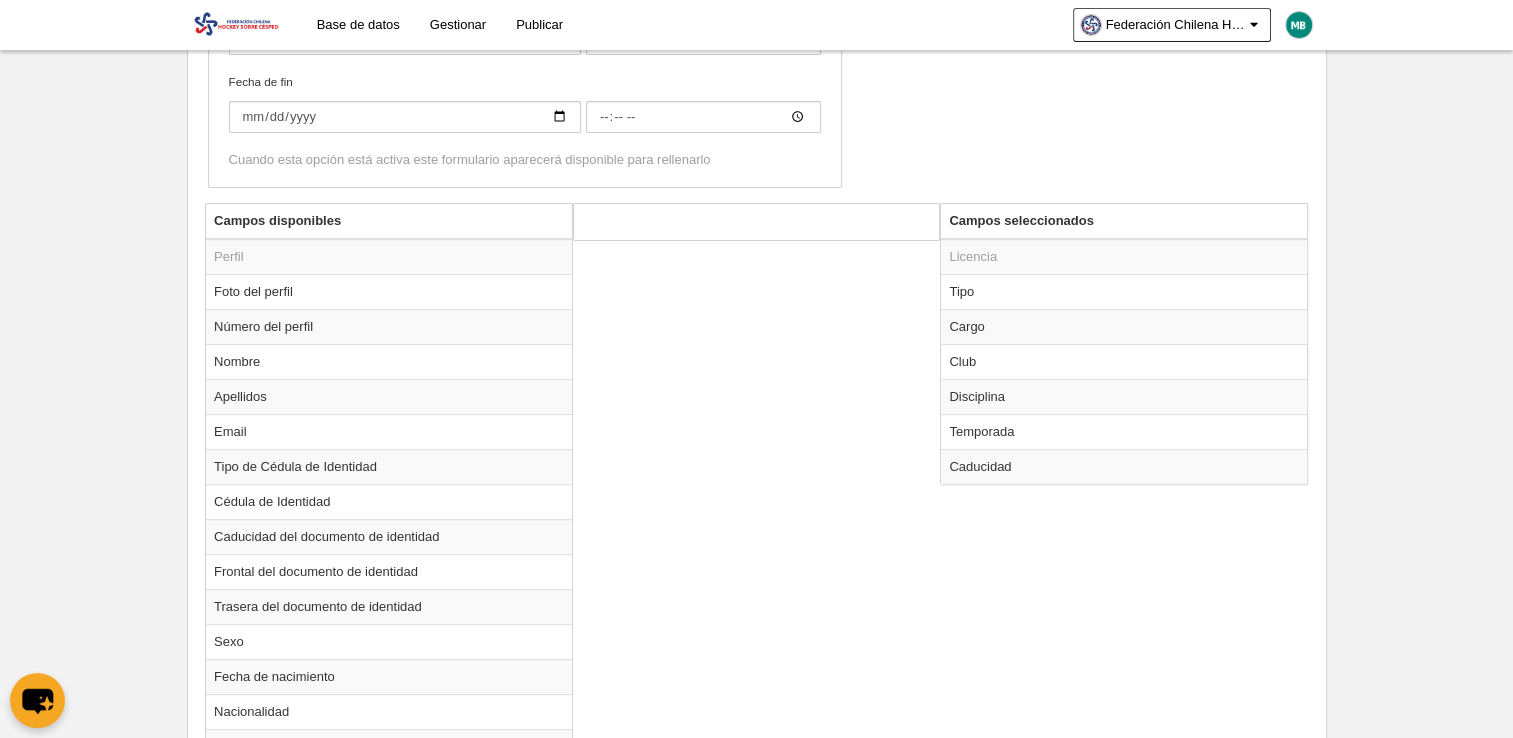 scroll, scrollTop: 627, scrollLeft: 0, axis: vertical 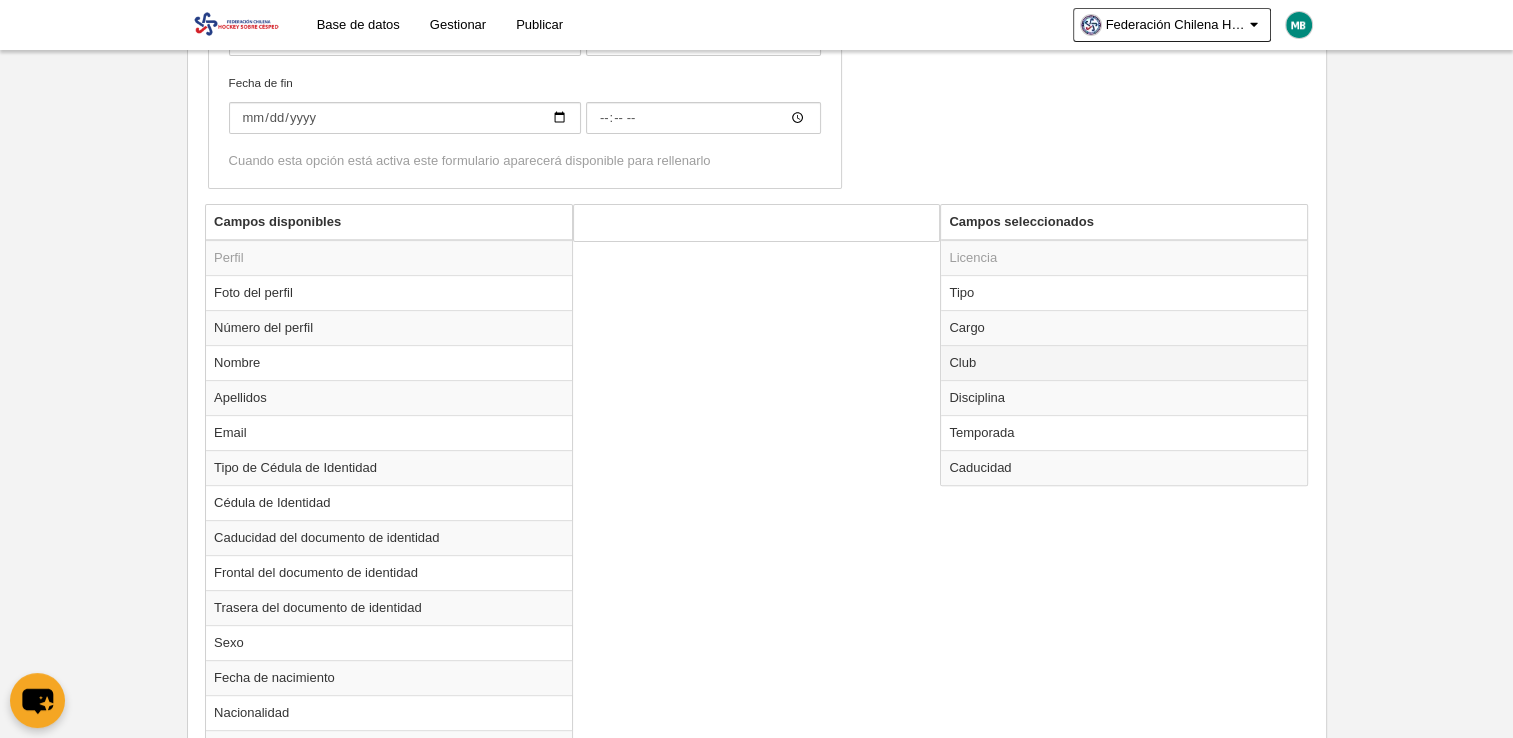 click on "Club" at bounding box center [1124, 362] 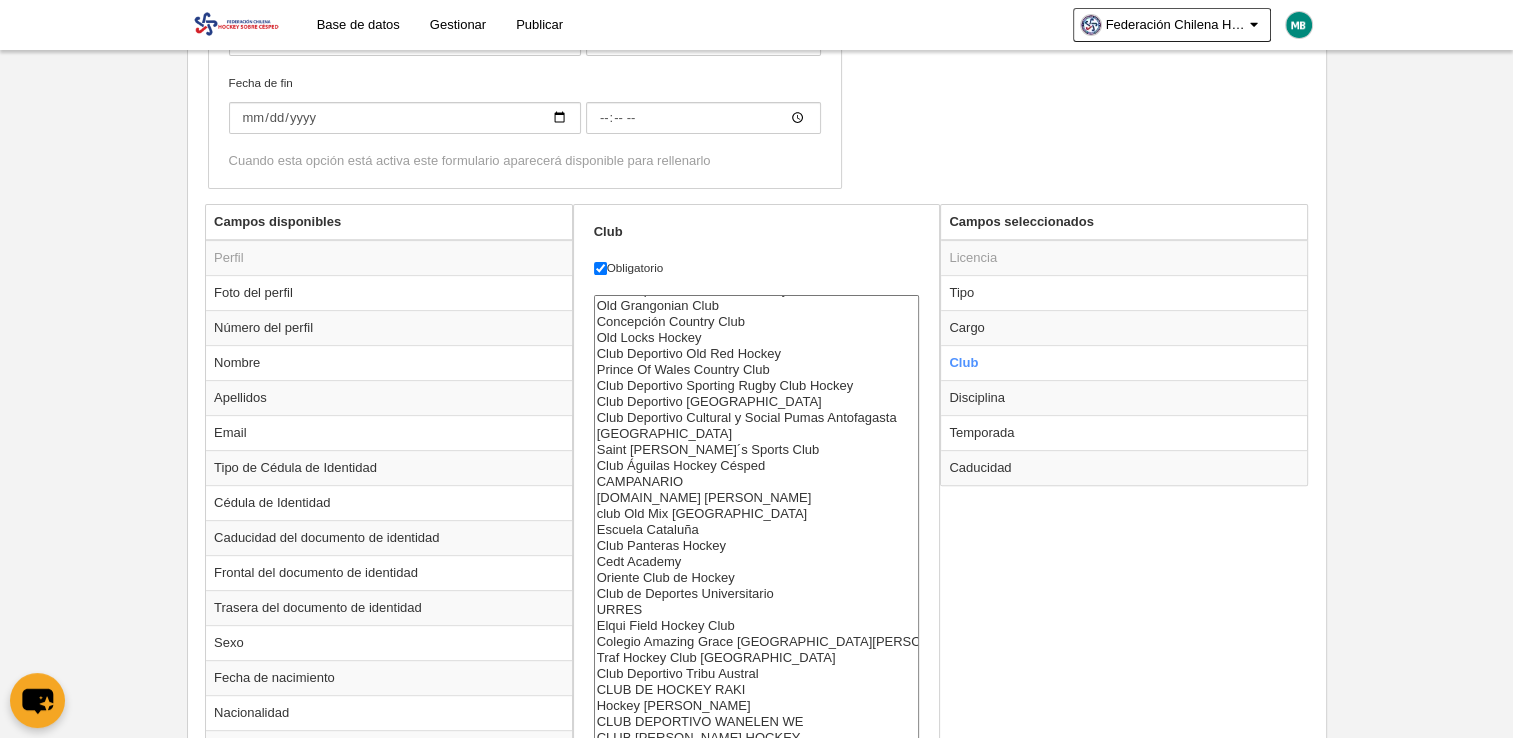 scroll, scrollTop: 0, scrollLeft: 0, axis: both 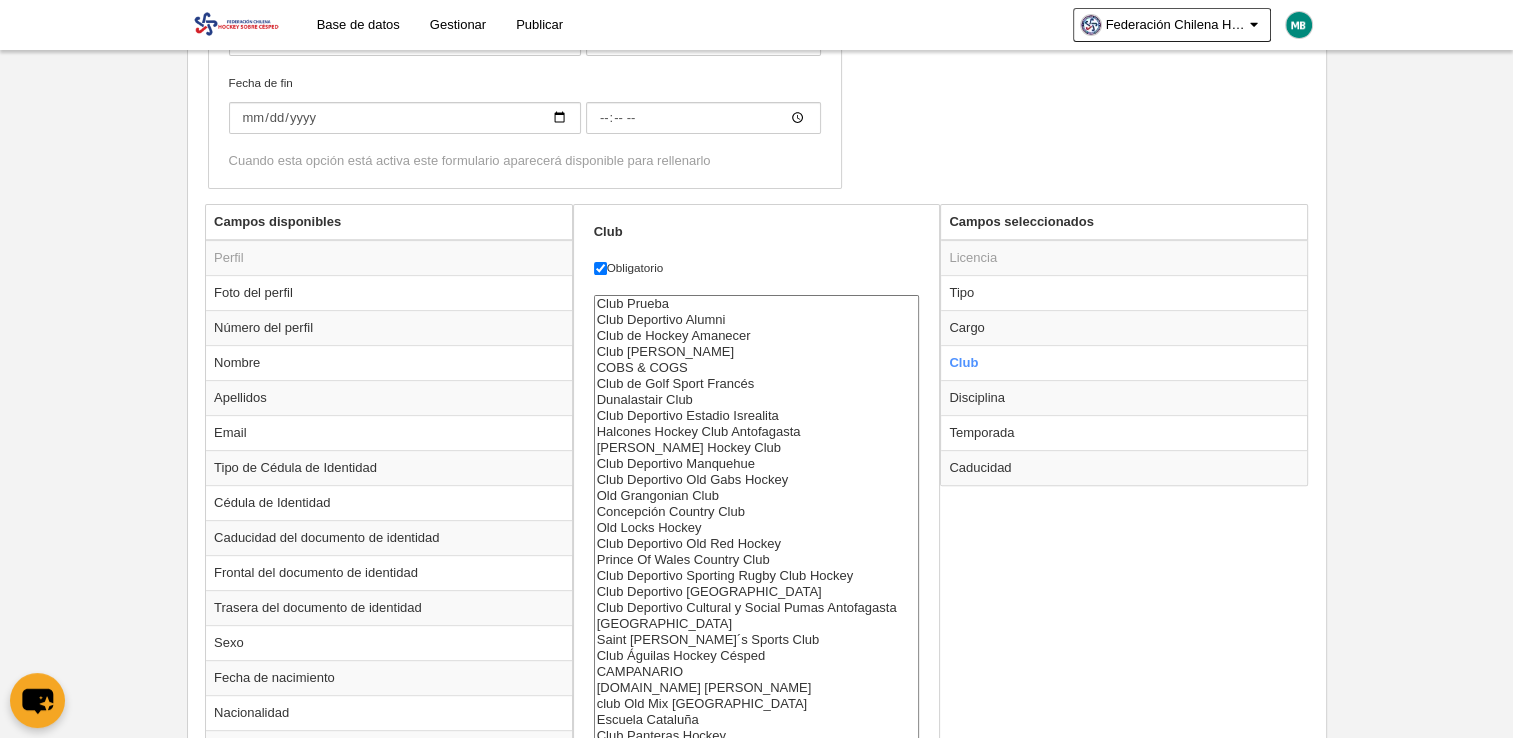 click on "Campos disponibles
Perfil
Foto del perfil
Número del perfil
Nombre
Apellidos
Email
Tipo de Cédula de Identidad
Cédula de Identidad
Caducidad del documento de identidad
Frontal del documento de identidad
Trasera del documento de identidad
Sexo
Fecha de nacimiento
Nacionalidad
[GEOGRAPHIC_DATA]
País de [GEOGRAPHIC_DATA]
Teléfono
IBAN
Comuna
Región
Nombre Apoderado 1" at bounding box center [756, 895] 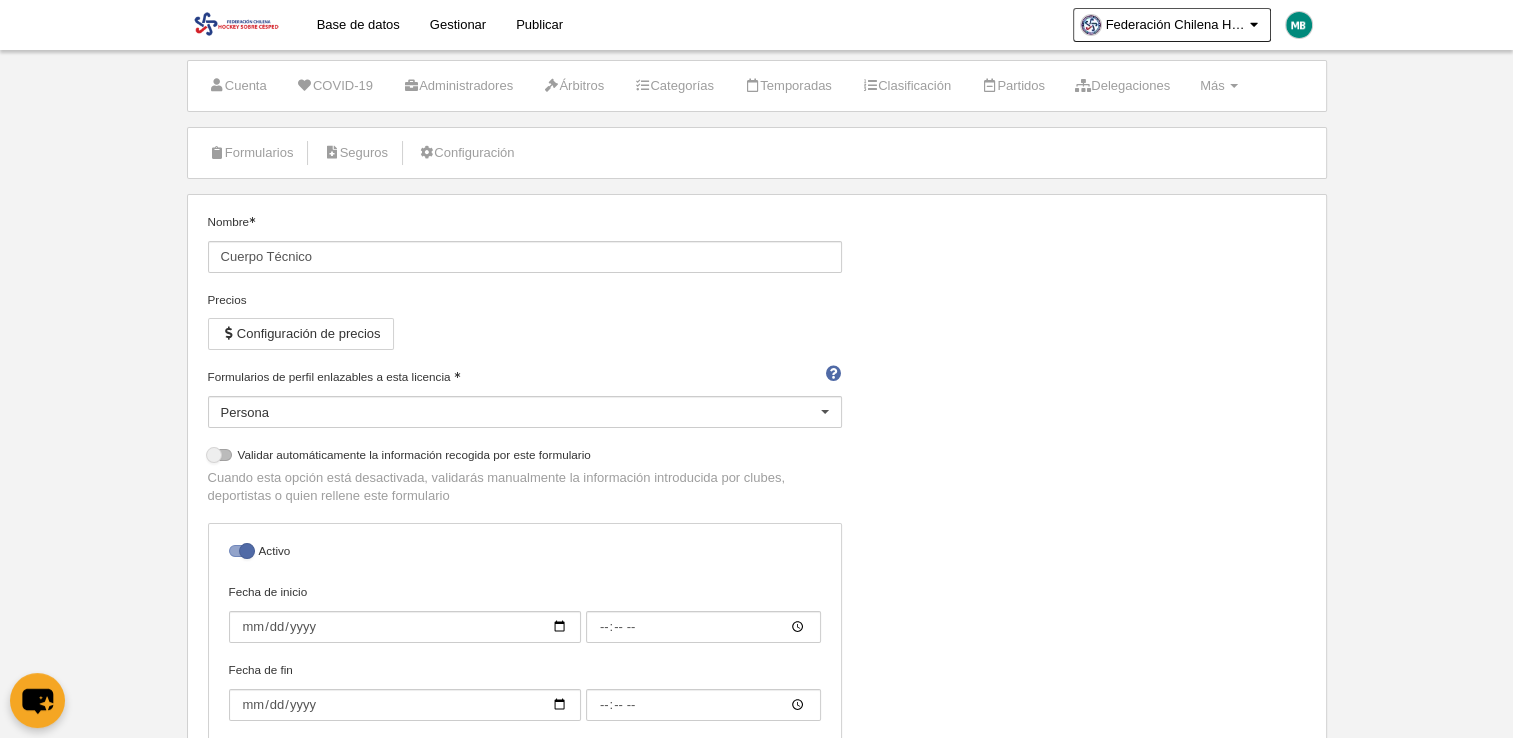 scroll, scrollTop: 0, scrollLeft: 0, axis: both 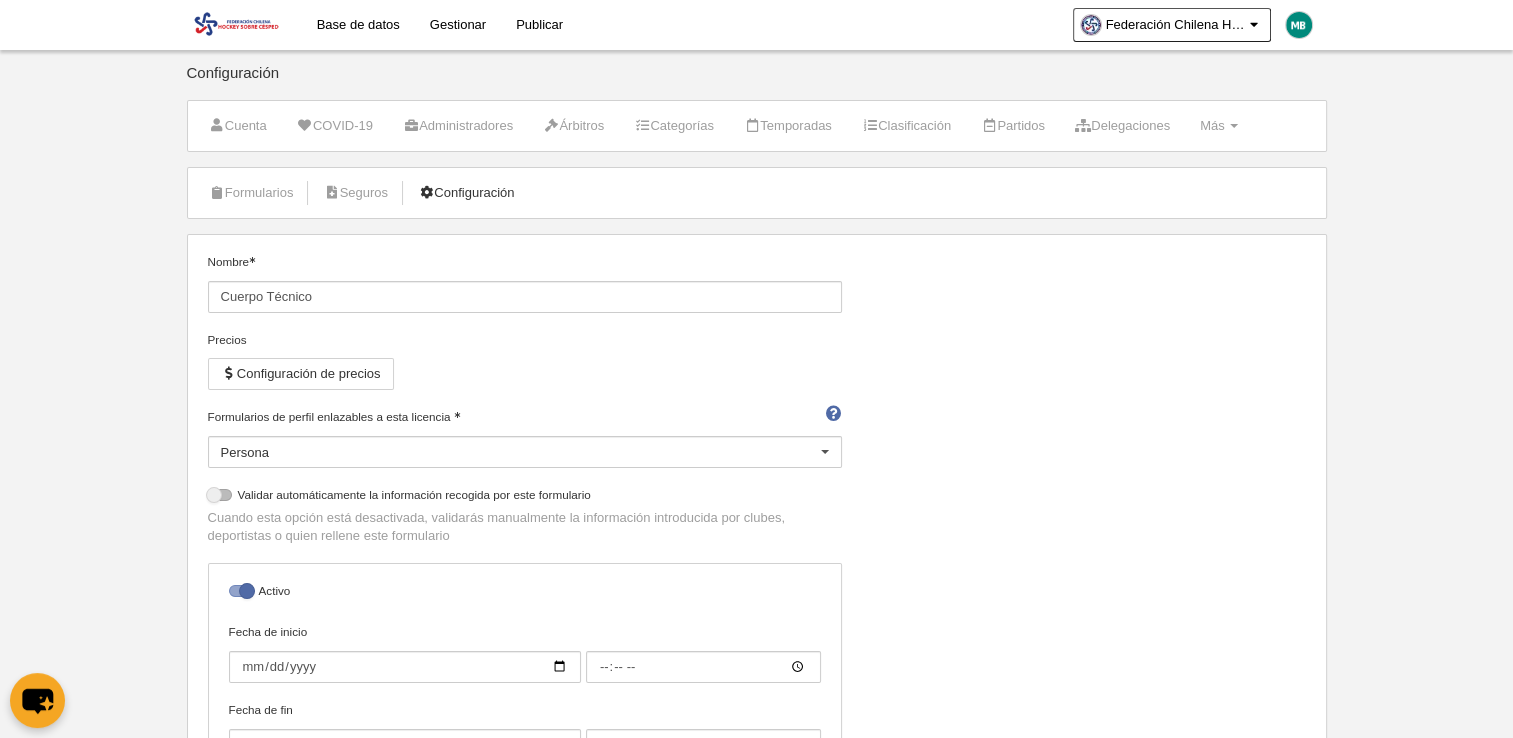 click on "Configuración" at bounding box center (466, 193) 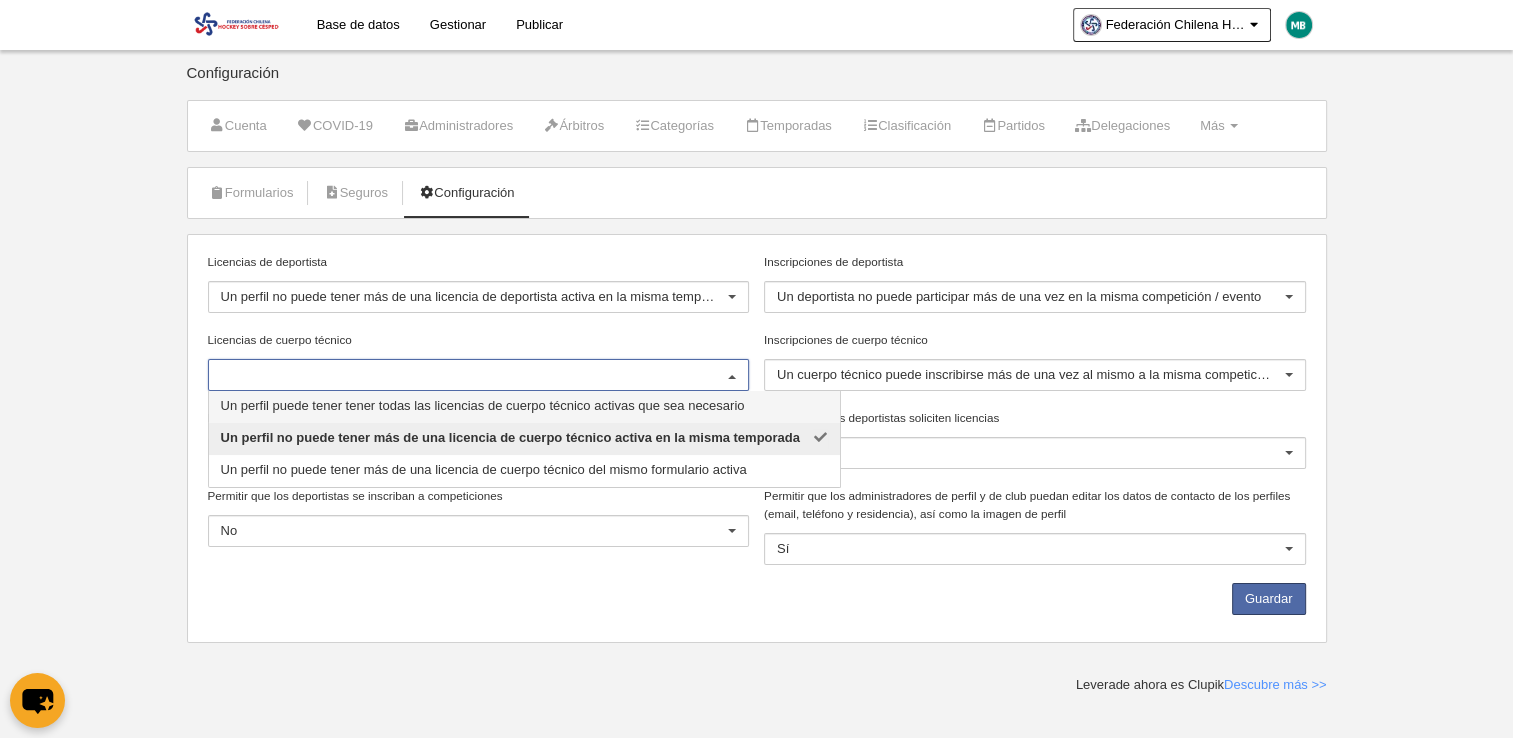 click at bounding box center (732, 376) 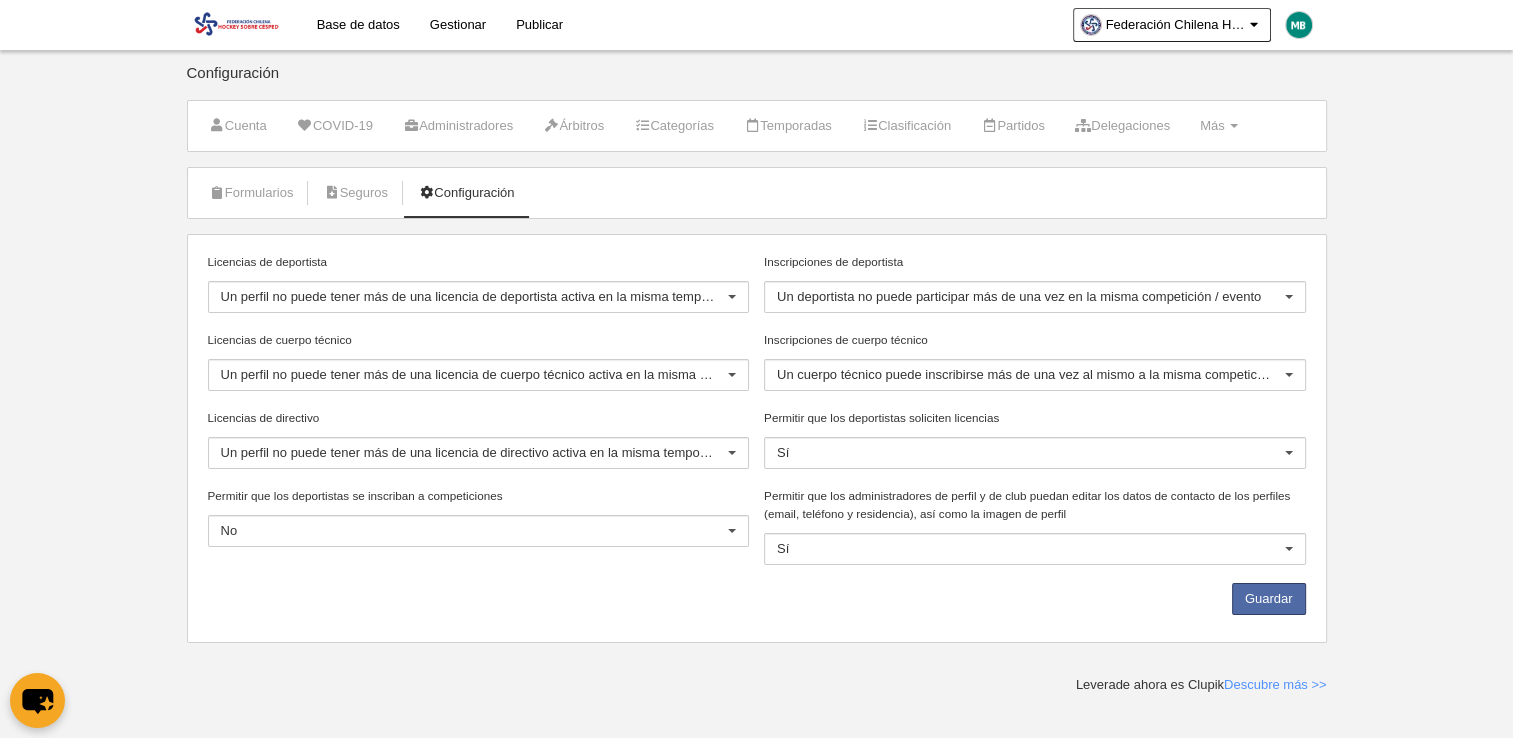 click on "Licencias de deportista
Un perfil no puede tener más de una licencia de deportista activa en la misma temporada           Un perfil puede tener tener todas las licencias de deportista activas que sea necesario     Un perfil no puede tener más de una licencia de deportista activa en la misma temporada     Un perfil no puede tener más de una licencia de deportista del mismo formulario activa     No hay resultados para la búsqueda   No hay opciones
Inscripciones de deportista
Un deportista no puede participar más de una vez en la misma competición / evento           Un deportista puede inscribirse más de una vez al mismo a la misma competición / evento     Un deportista no puede participar más de una vez en la misma competición / evento     No hay resultados para la búsqueda   No hay opciones
Licencias de cuerpo técnico
No hay opciones" at bounding box center (757, 438) 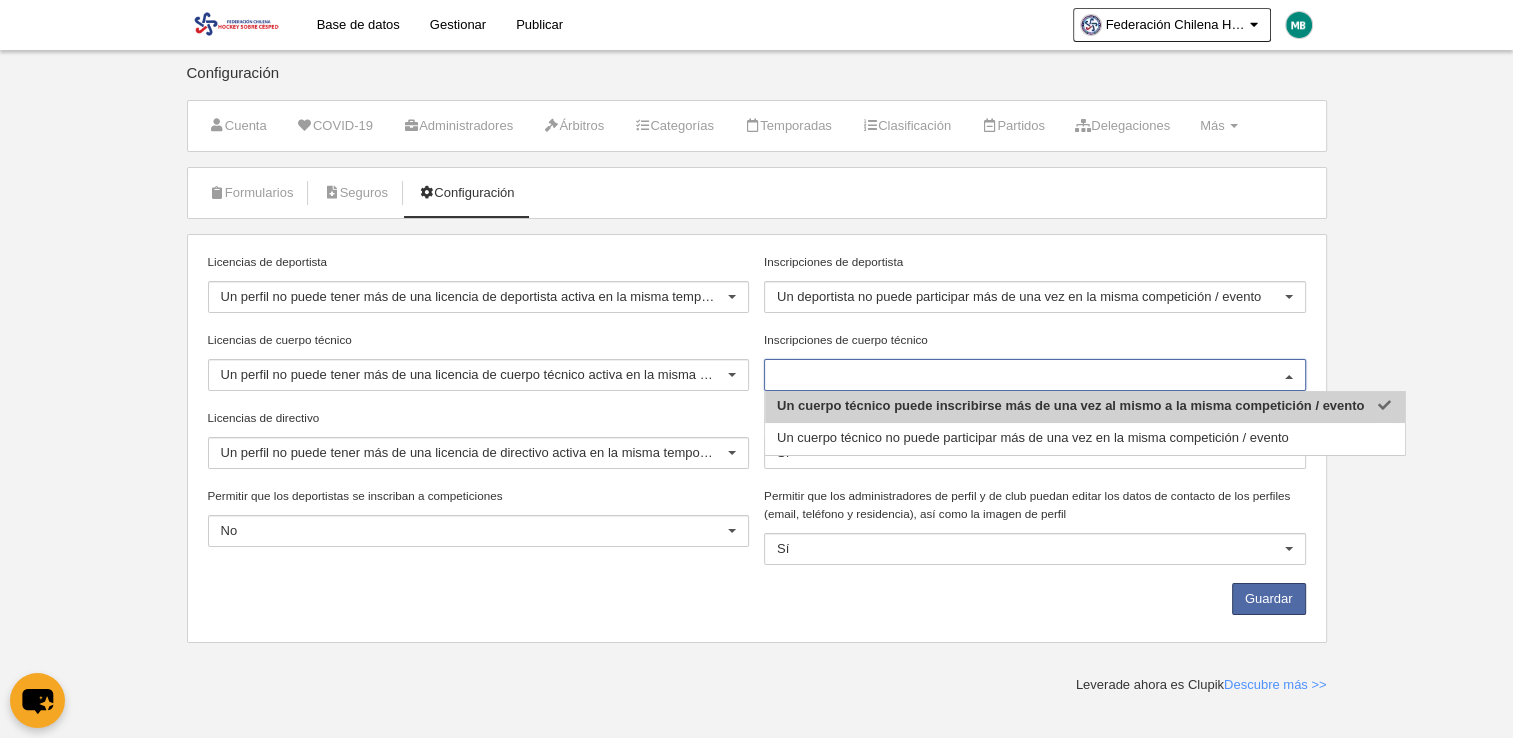 click at bounding box center (1289, 376) 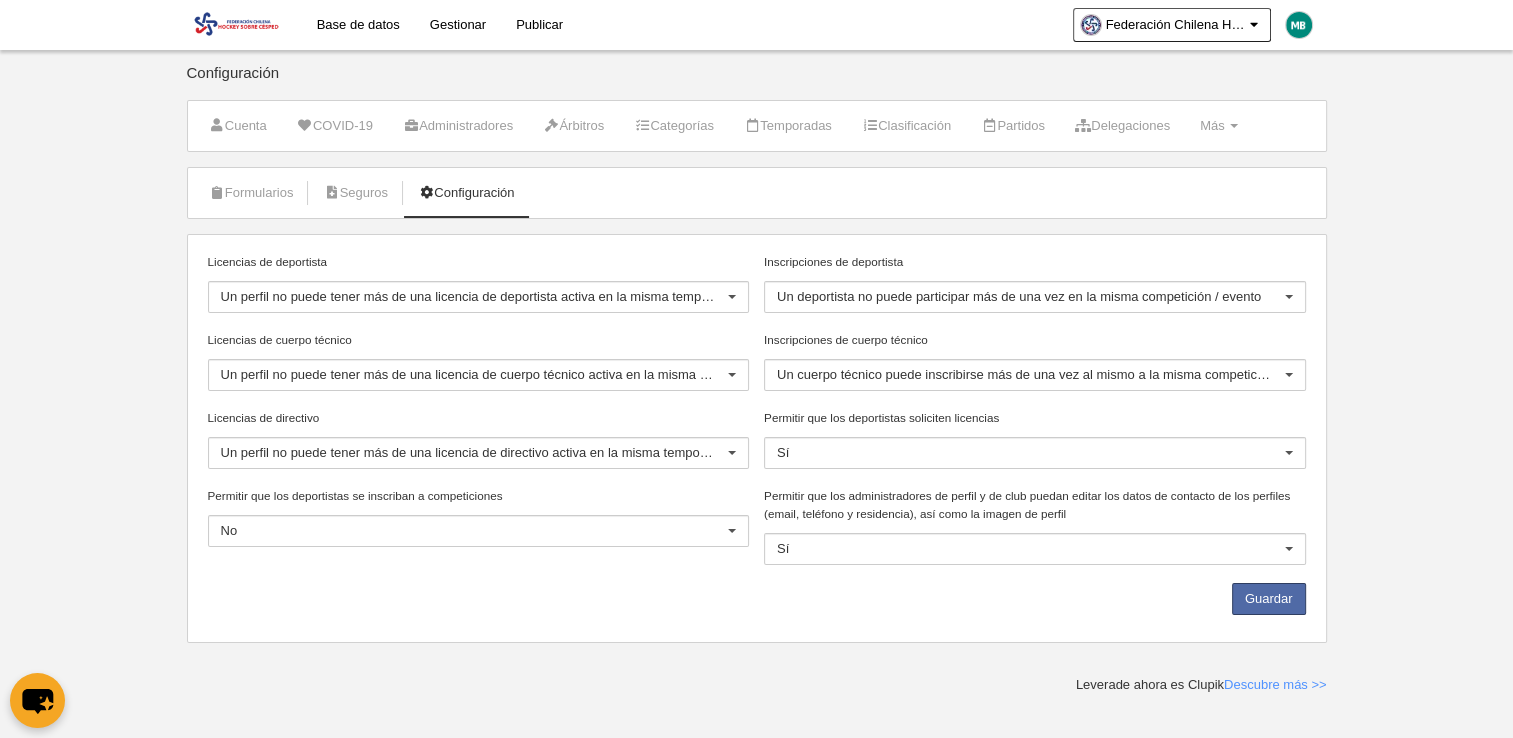 click on "Guardar" at bounding box center [756, 603] 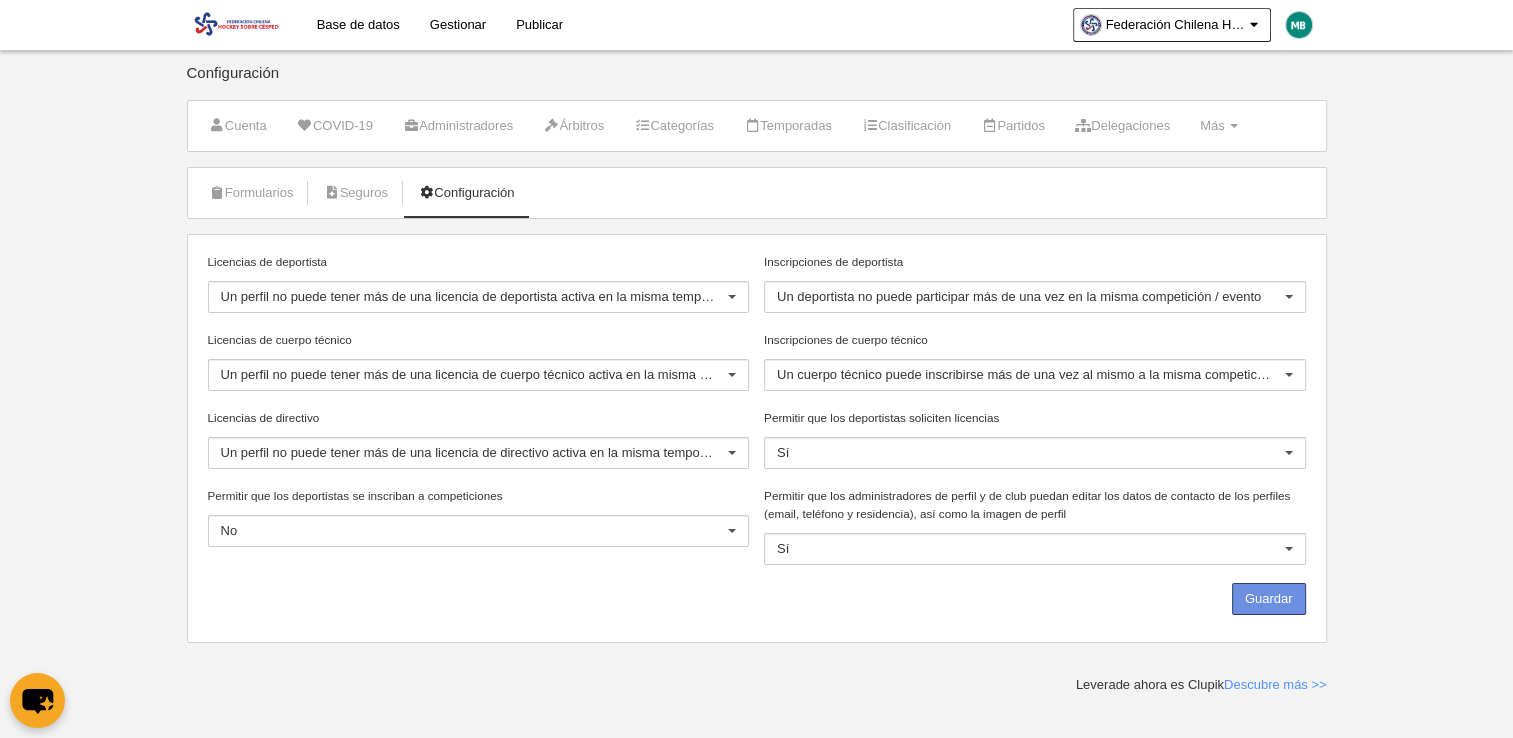 click on "Guardar" at bounding box center [1269, 599] 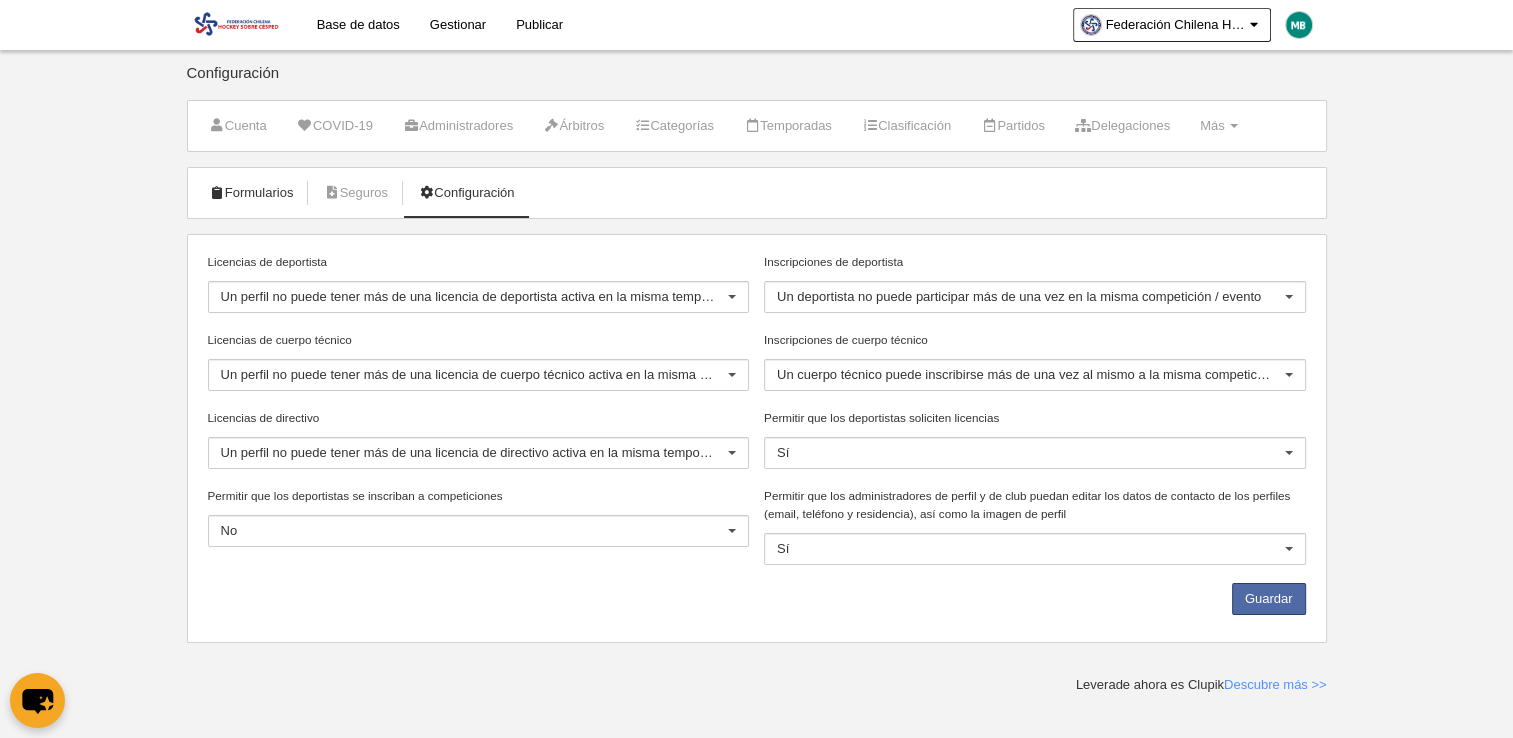 click on "Formularios" at bounding box center [251, 193] 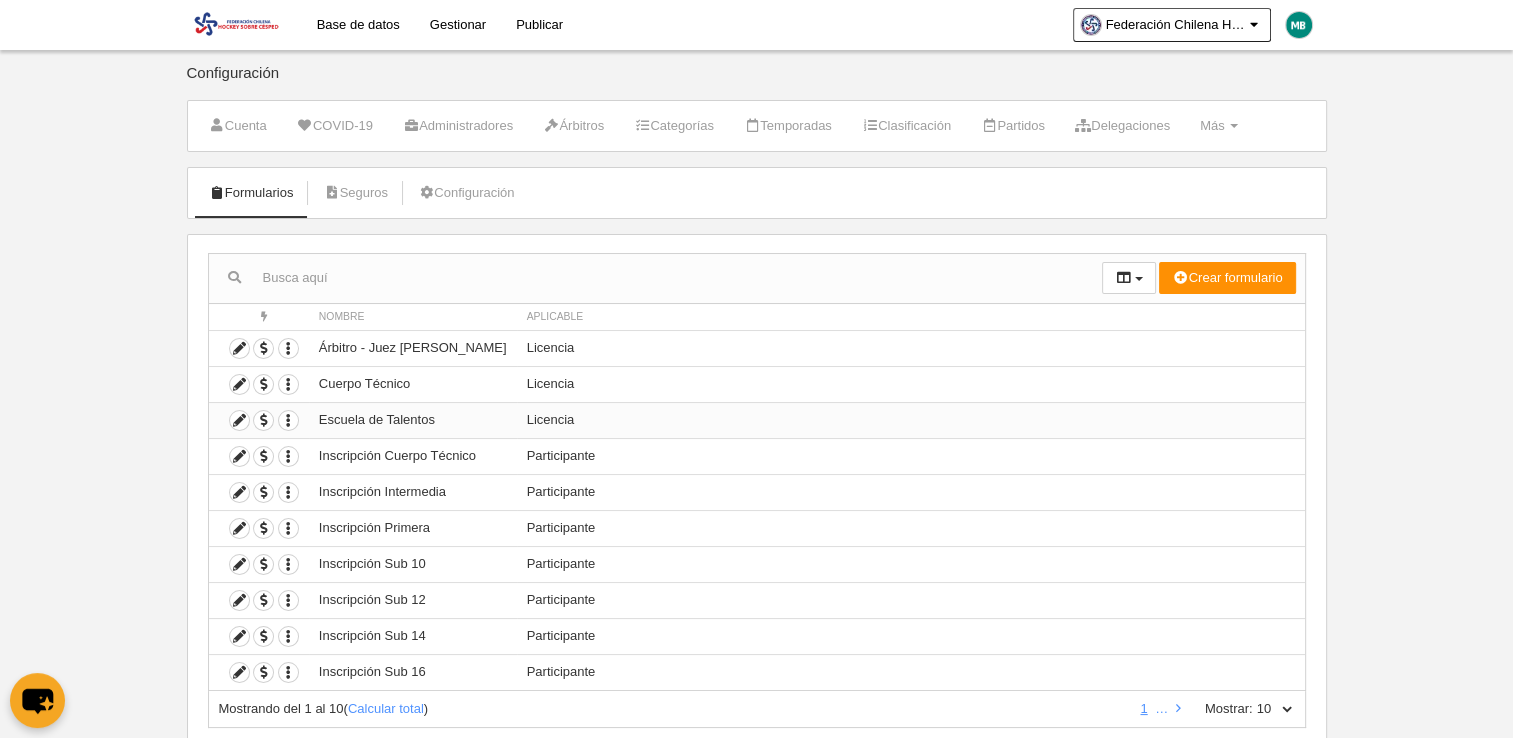 scroll, scrollTop: 55, scrollLeft: 0, axis: vertical 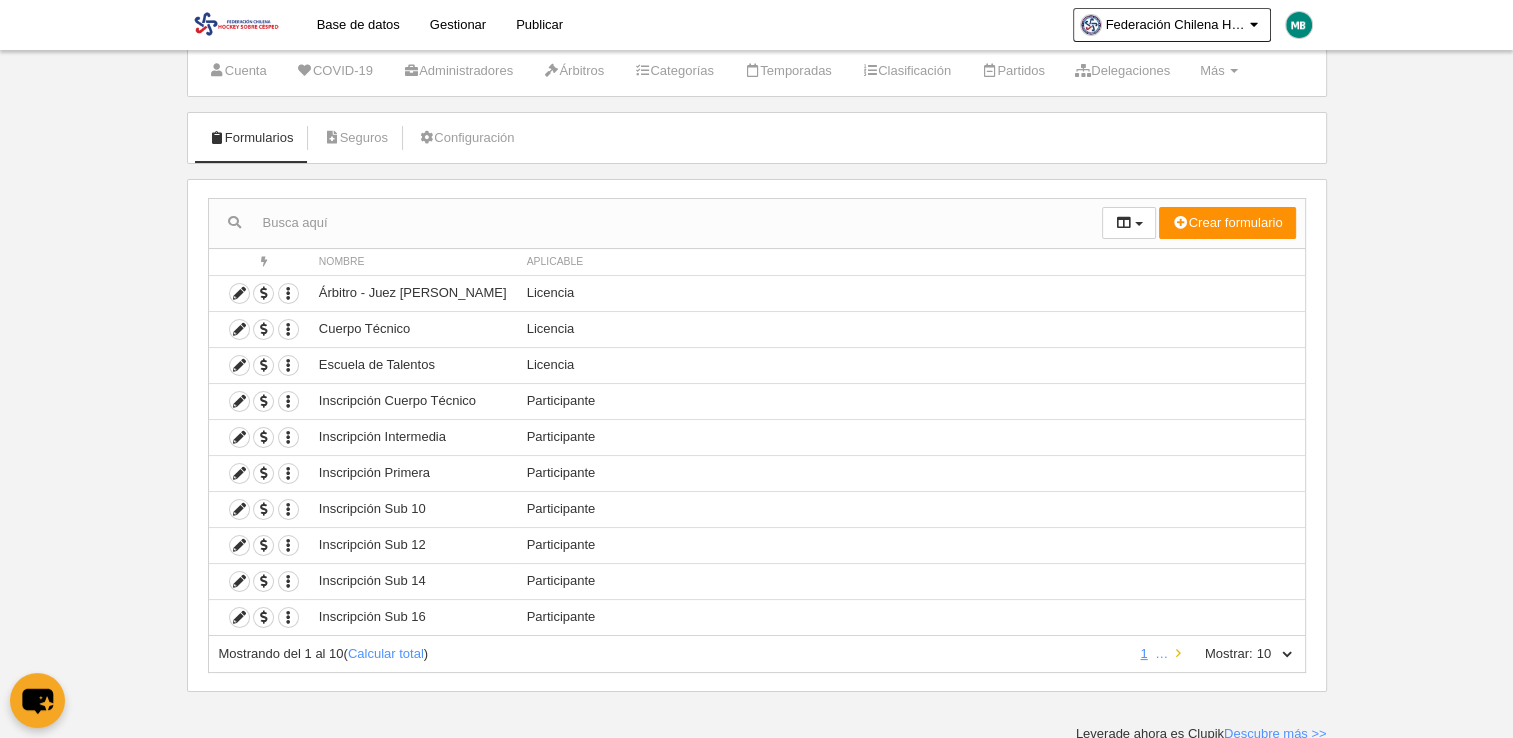 click at bounding box center (1178, 653) 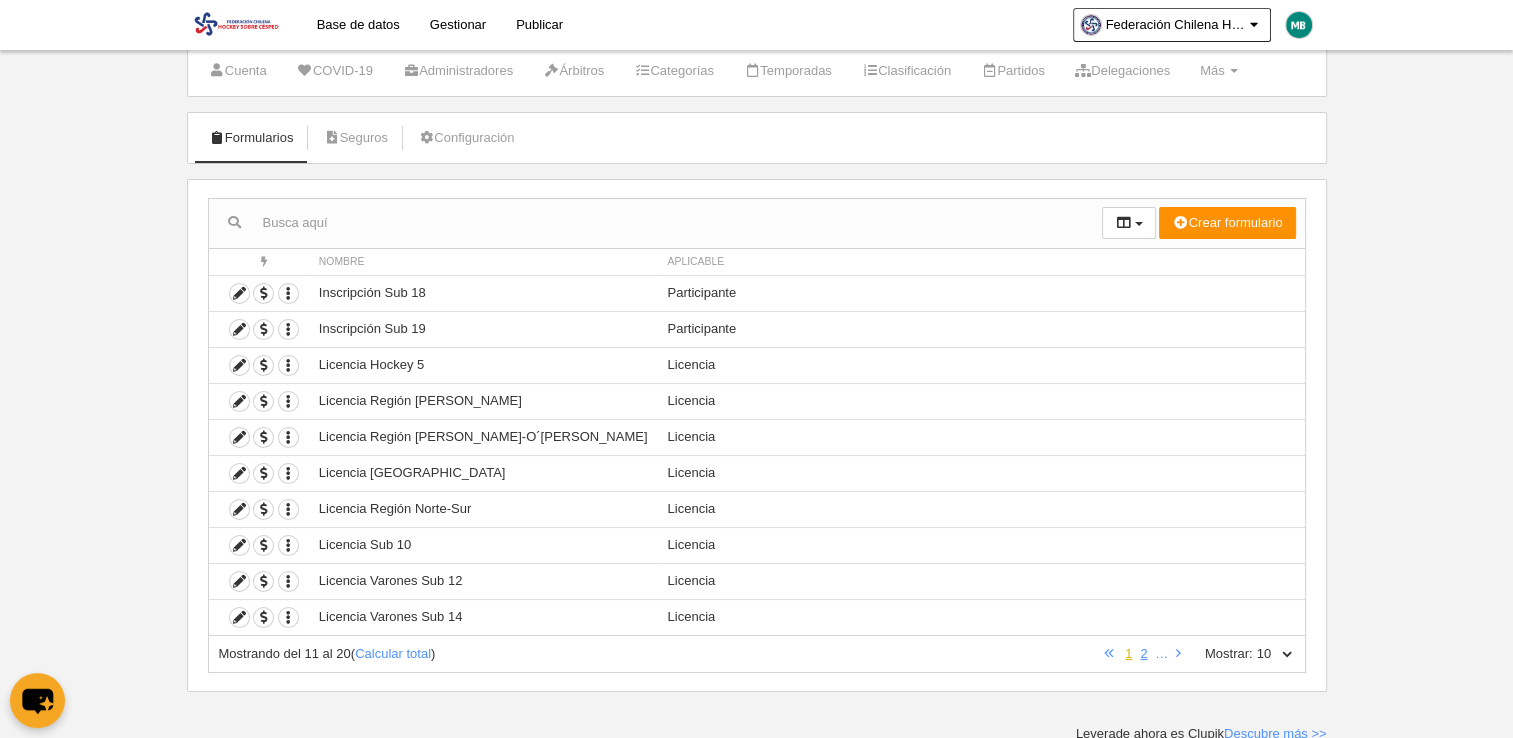 click on "1" at bounding box center (1128, 653) 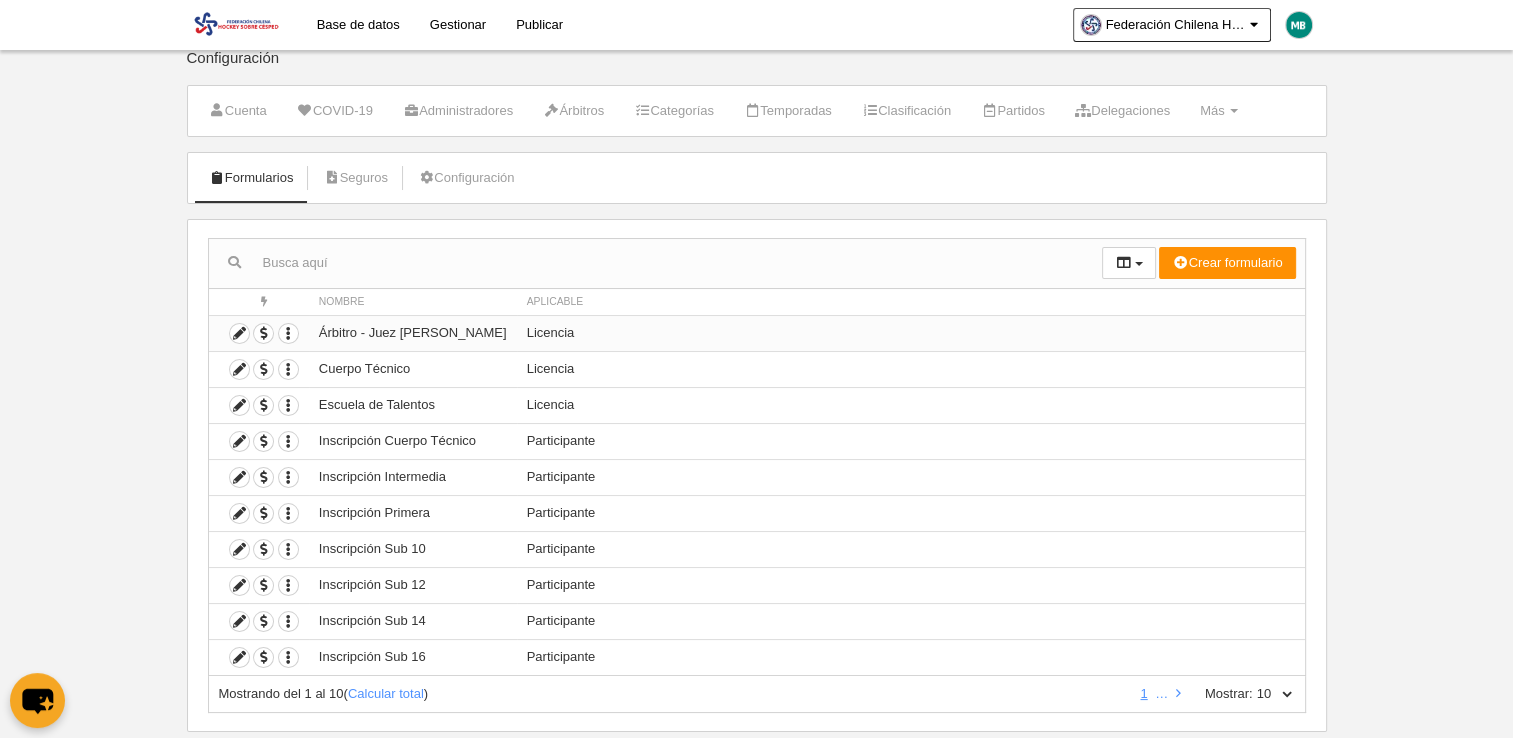 scroll, scrollTop: 8, scrollLeft: 0, axis: vertical 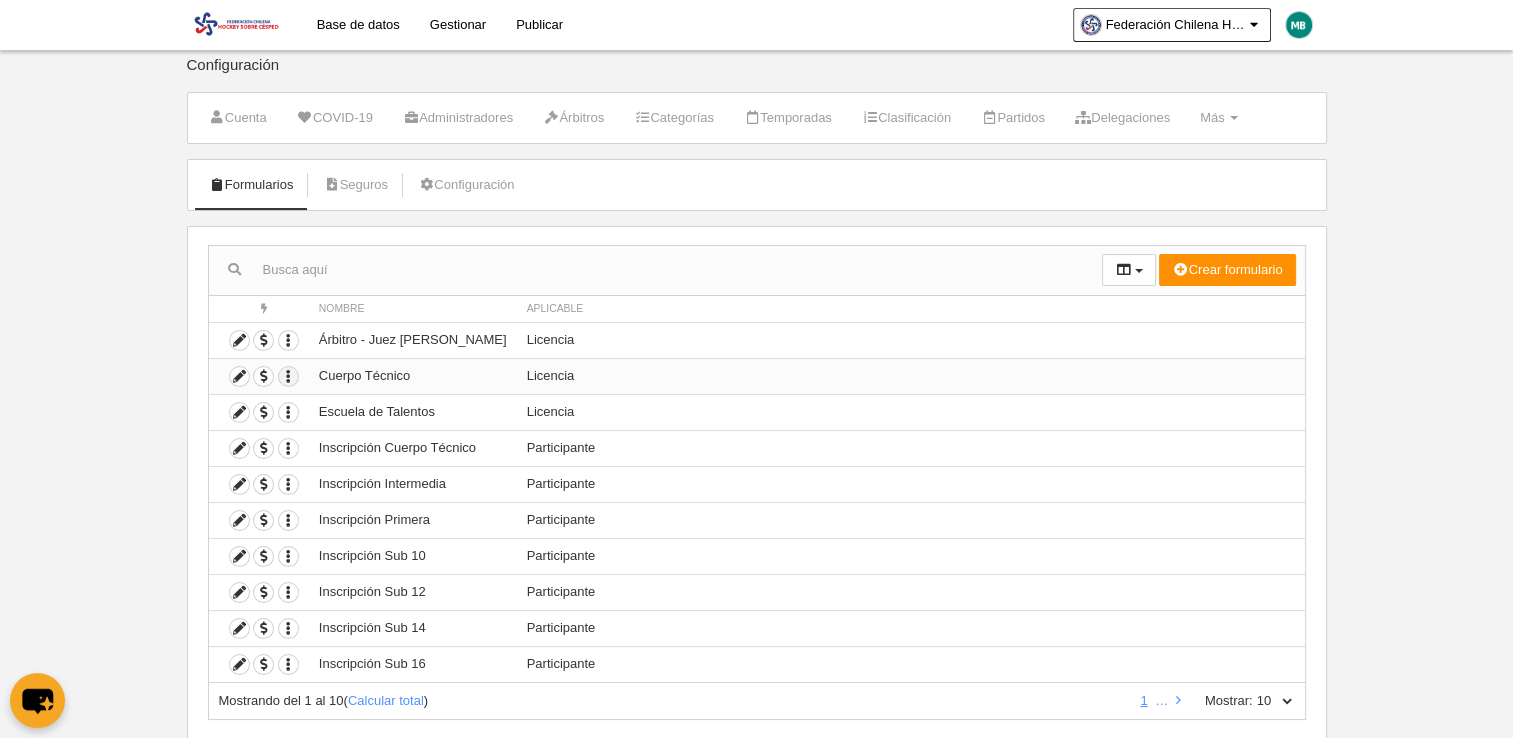 click at bounding box center (288, 376) 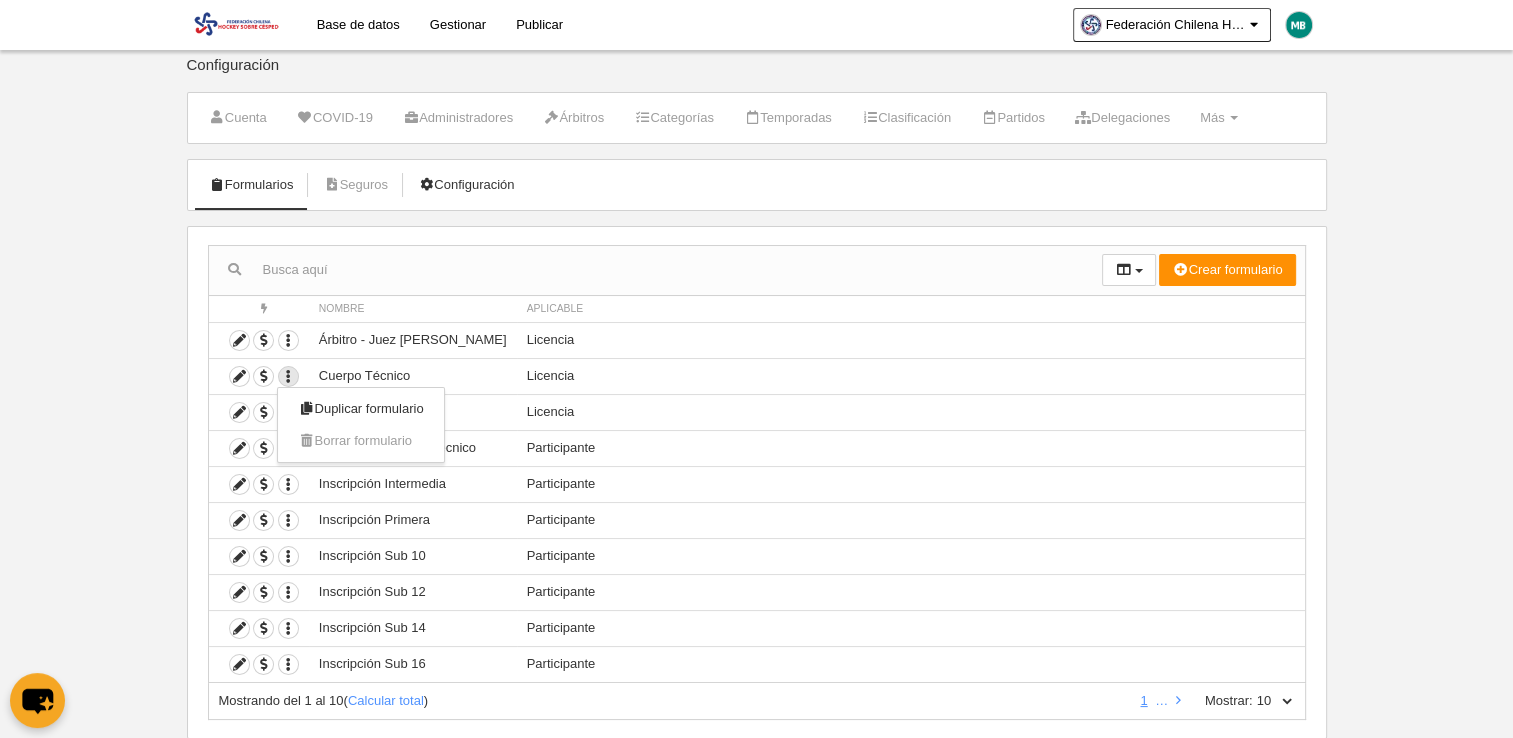 click on "Configuración" at bounding box center (466, 185) 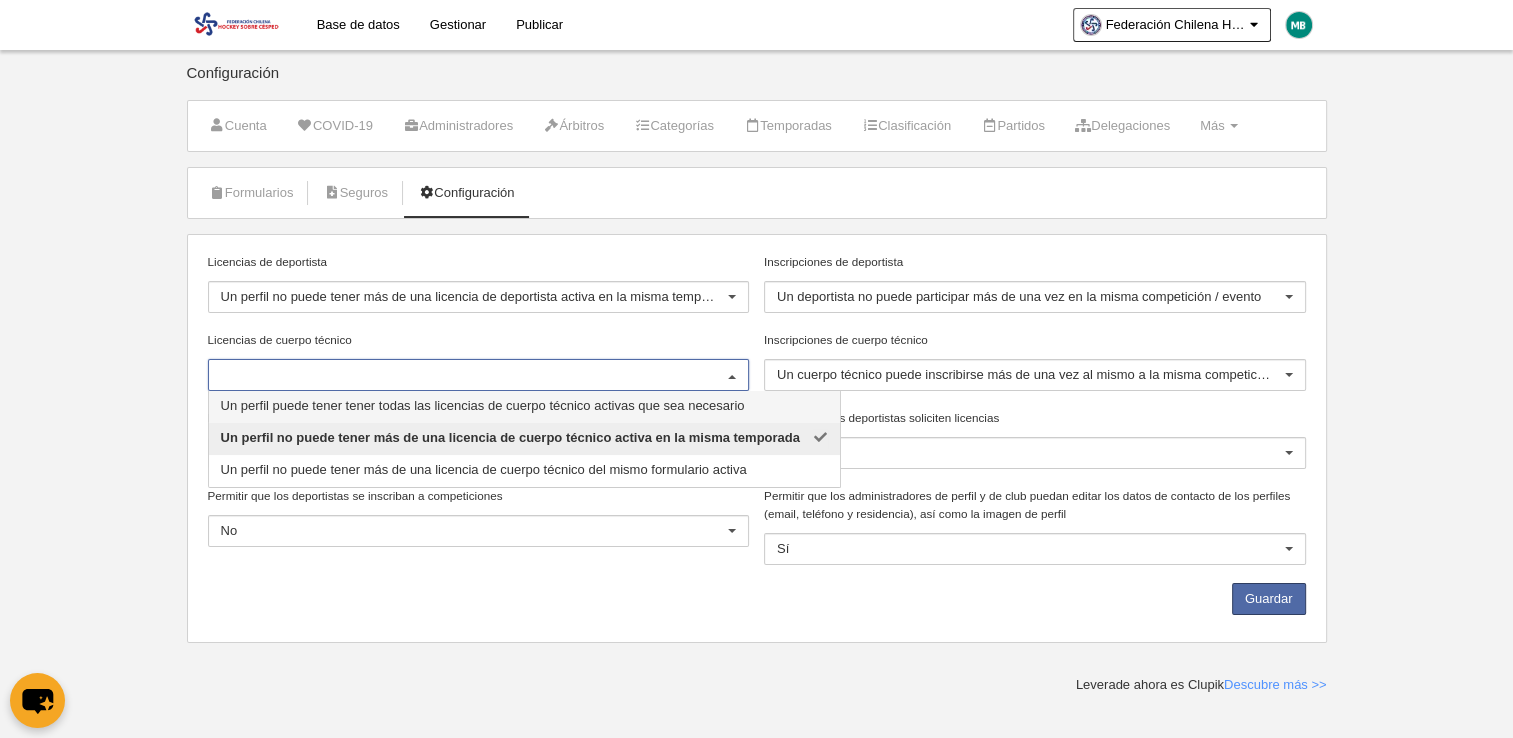 click at bounding box center [732, 376] 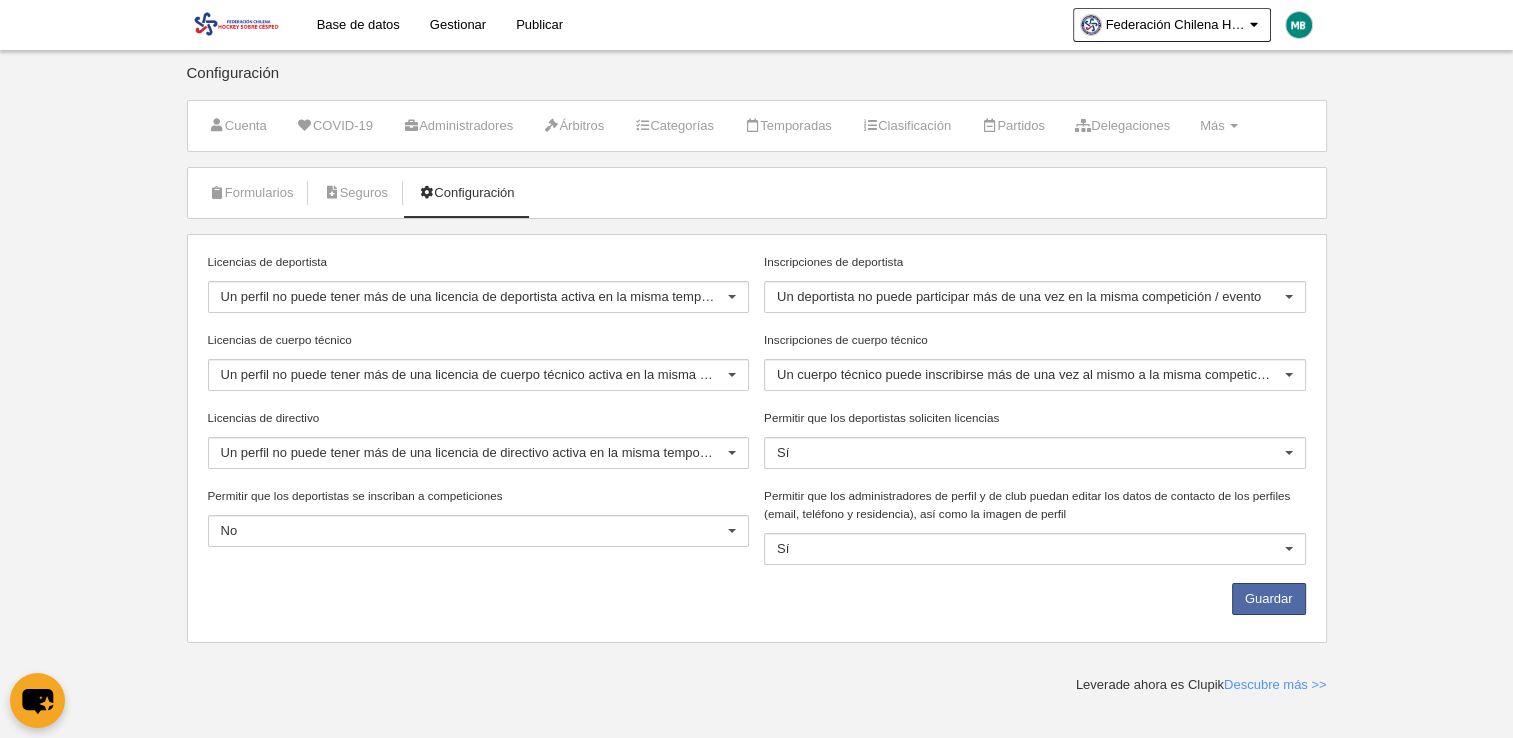 click on "Guardar" at bounding box center (756, 603) 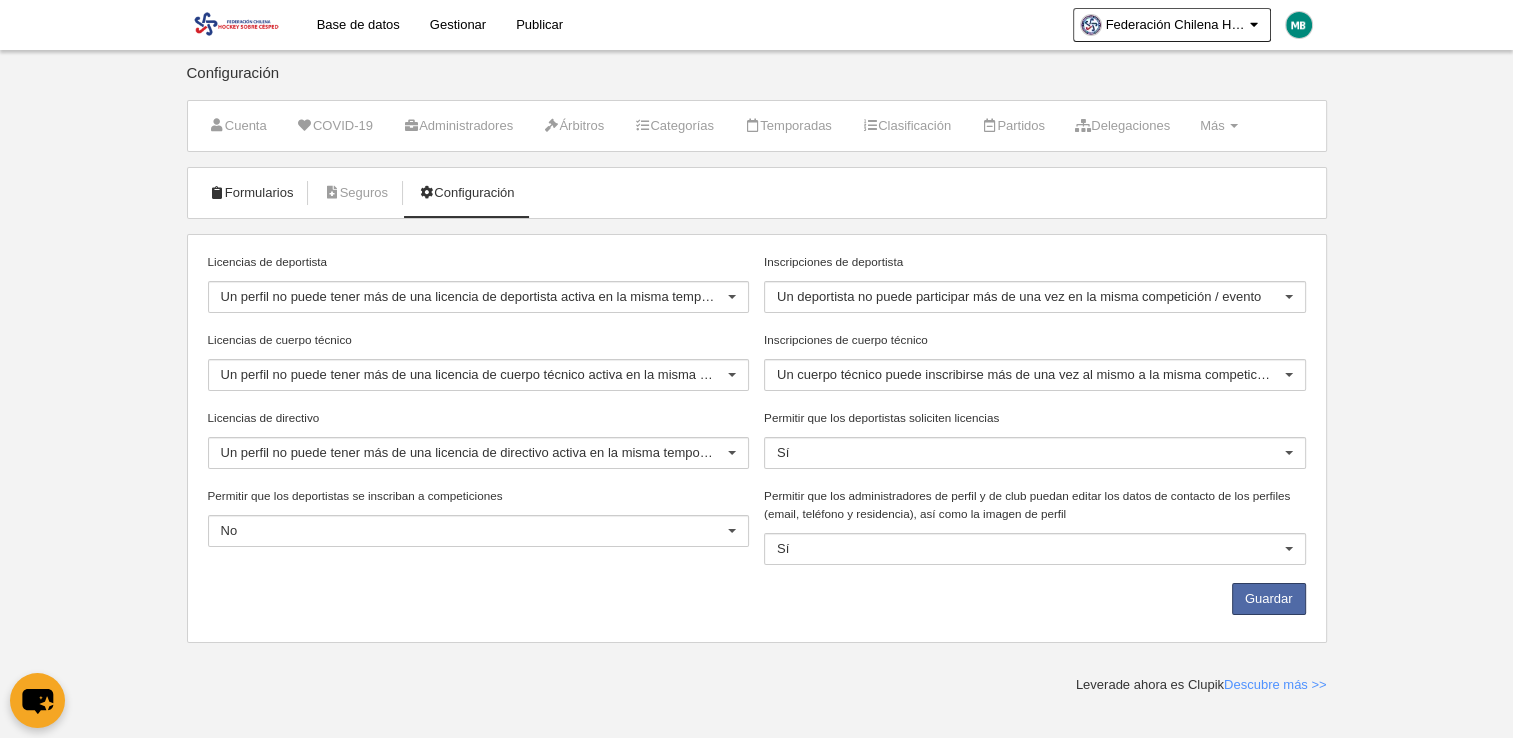 click on "Formularios" at bounding box center [251, 193] 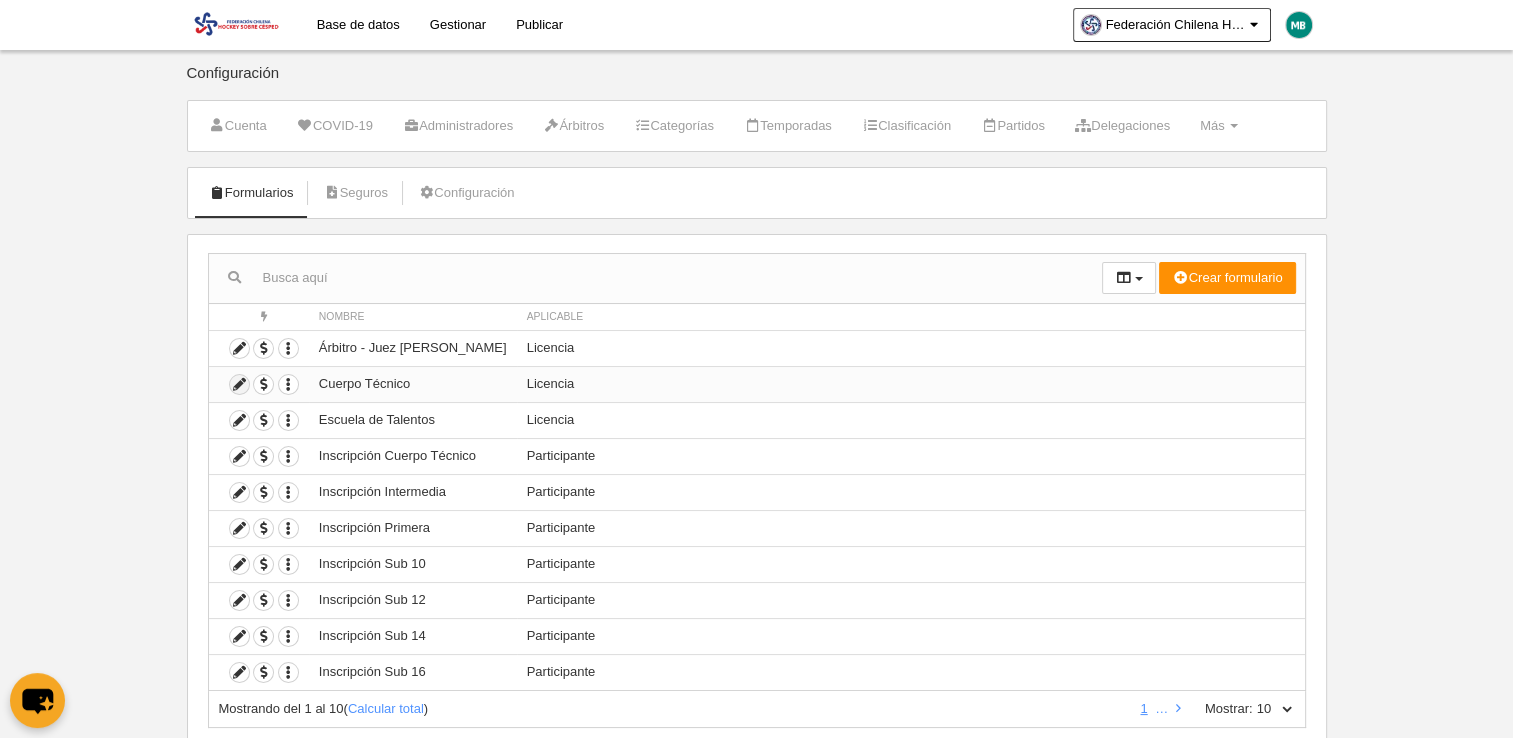 click at bounding box center (239, 384) 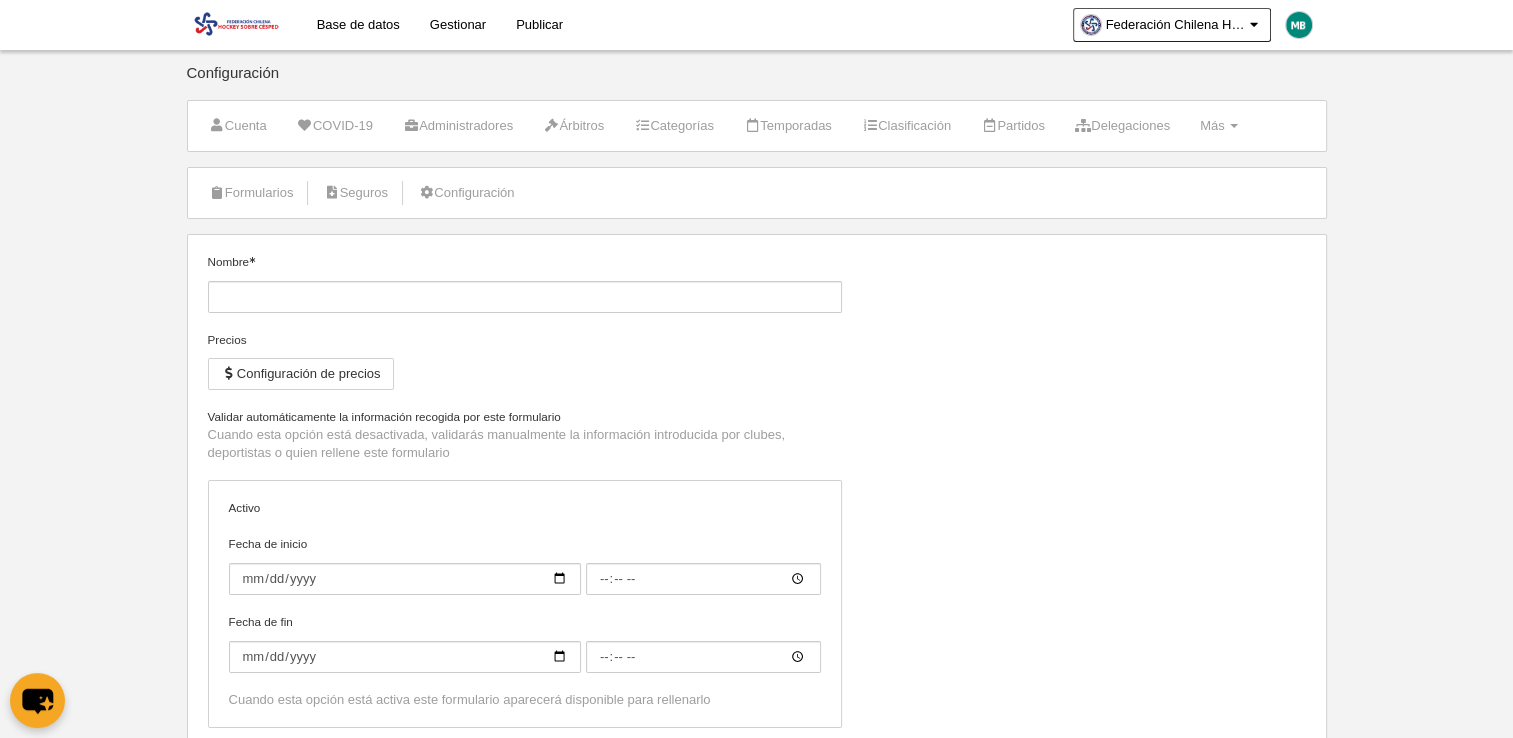 type on "Cuerpo Técnico" 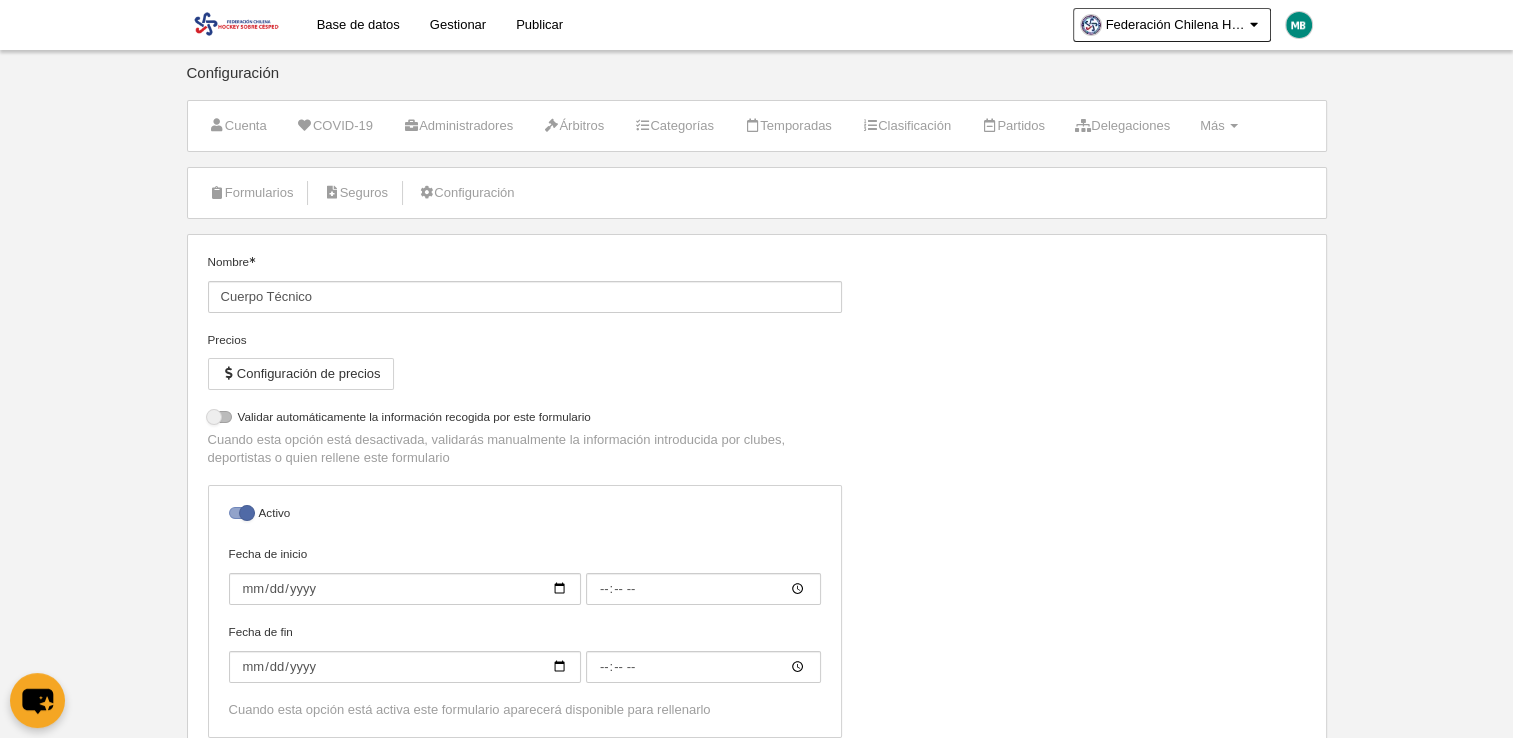 select on "selected" 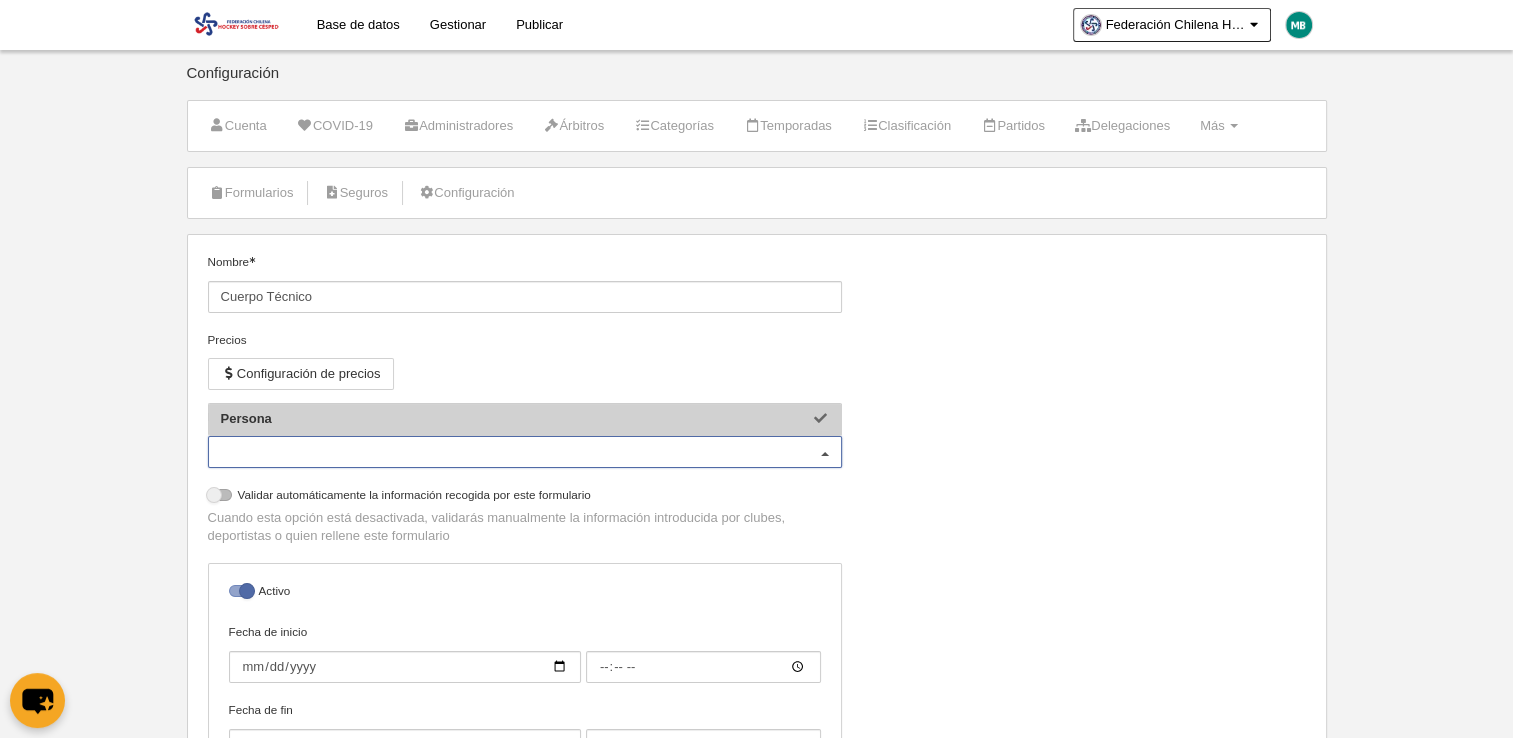 click on "Persona" at bounding box center (525, 452) 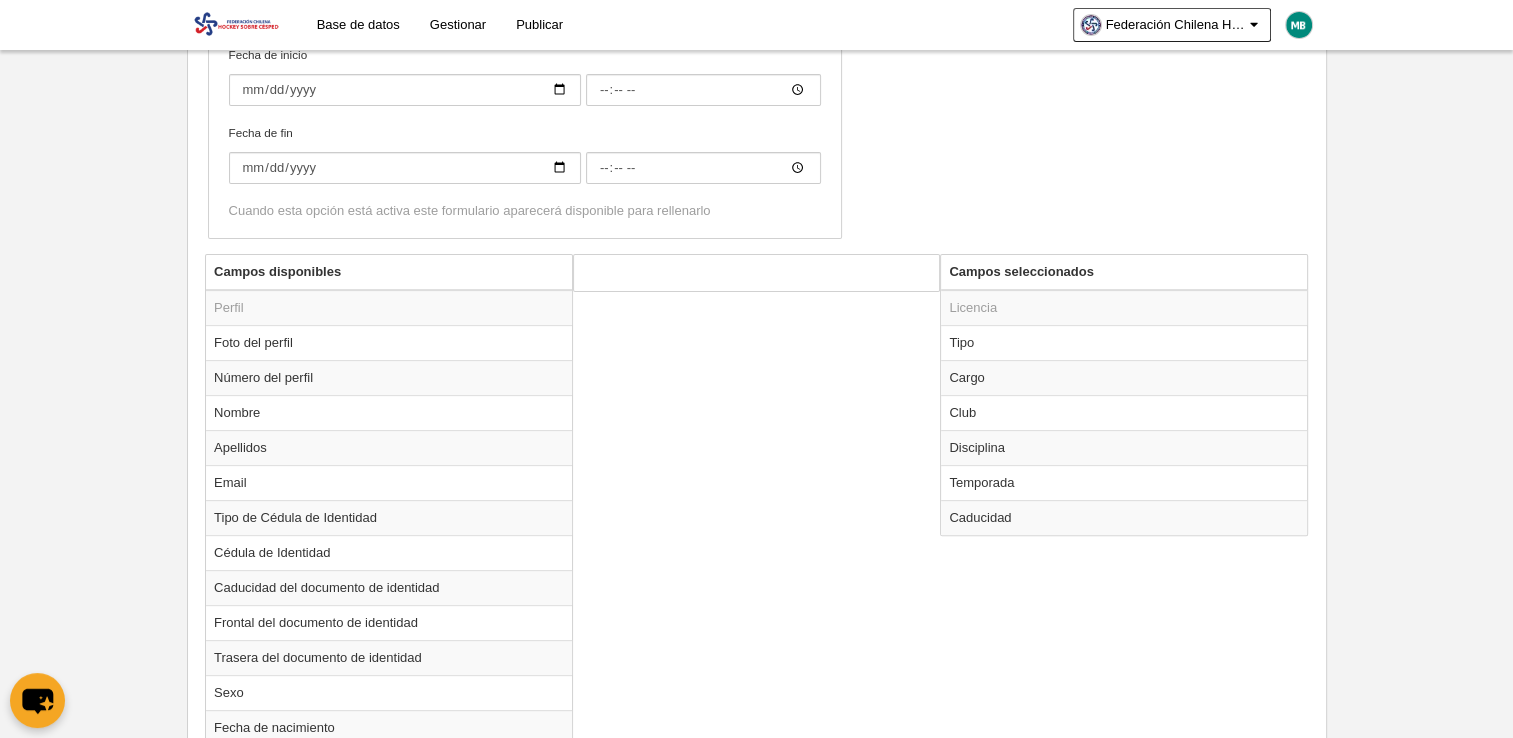 scroll, scrollTop: 576, scrollLeft: 0, axis: vertical 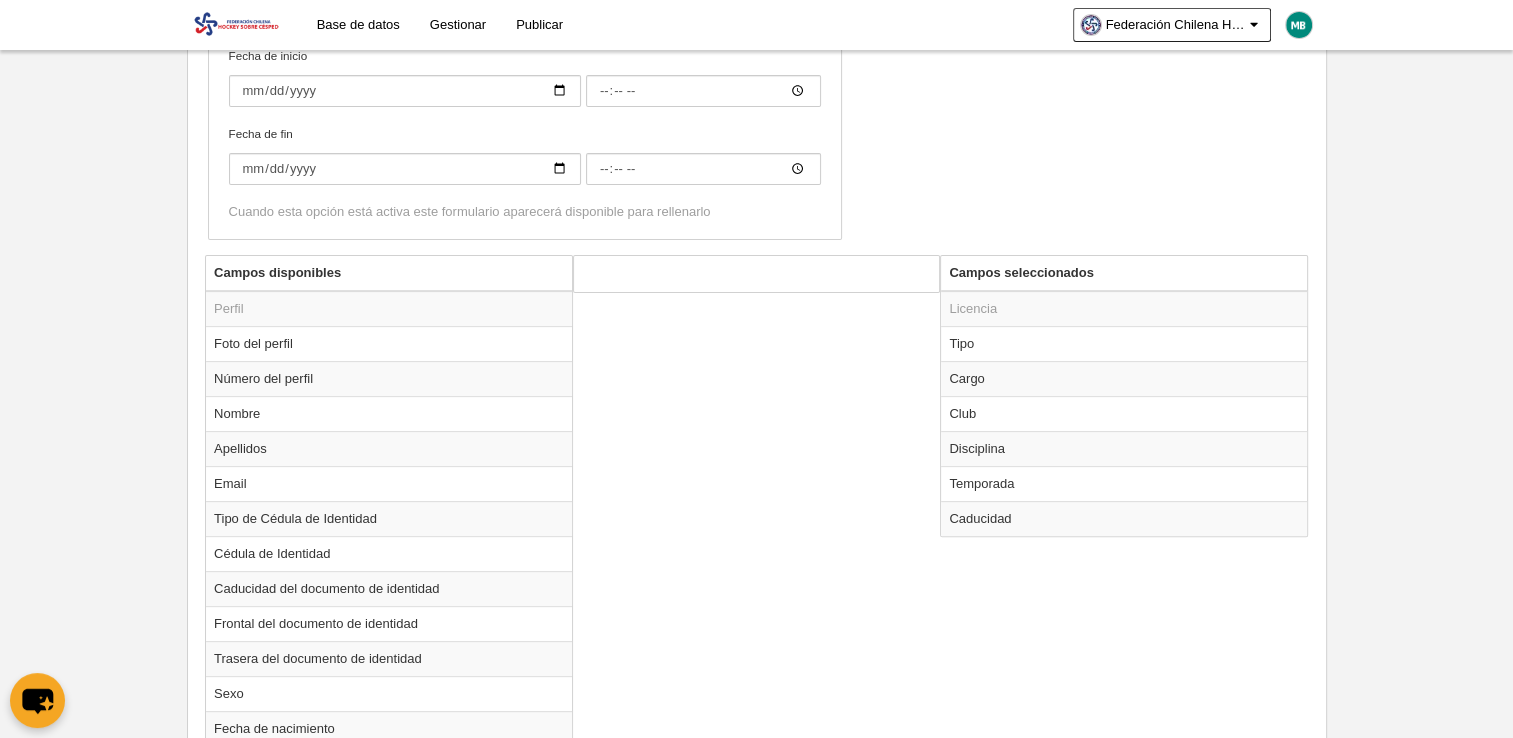 click on "Campos disponibles" at bounding box center [389, 273] 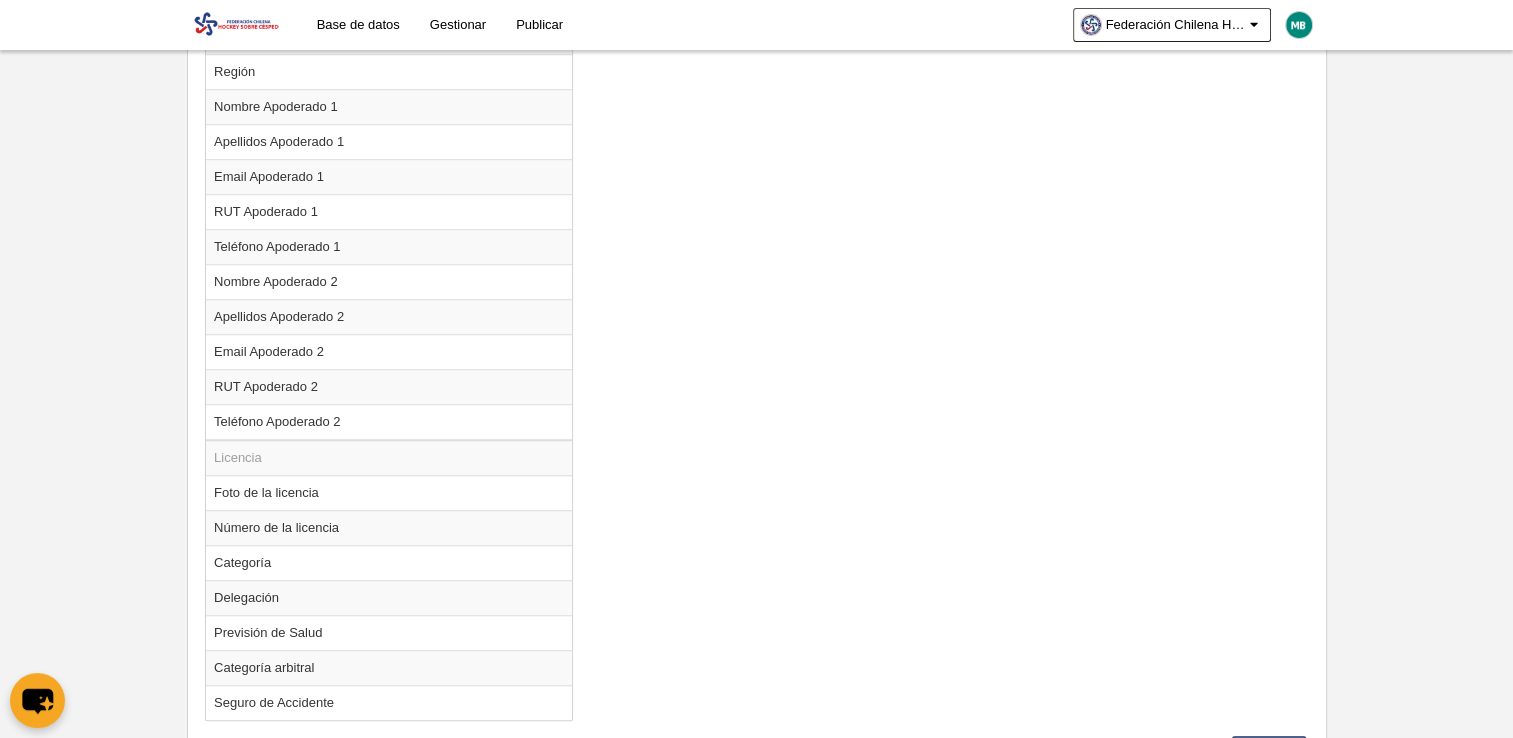 scroll, scrollTop: 1566, scrollLeft: 0, axis: vertical 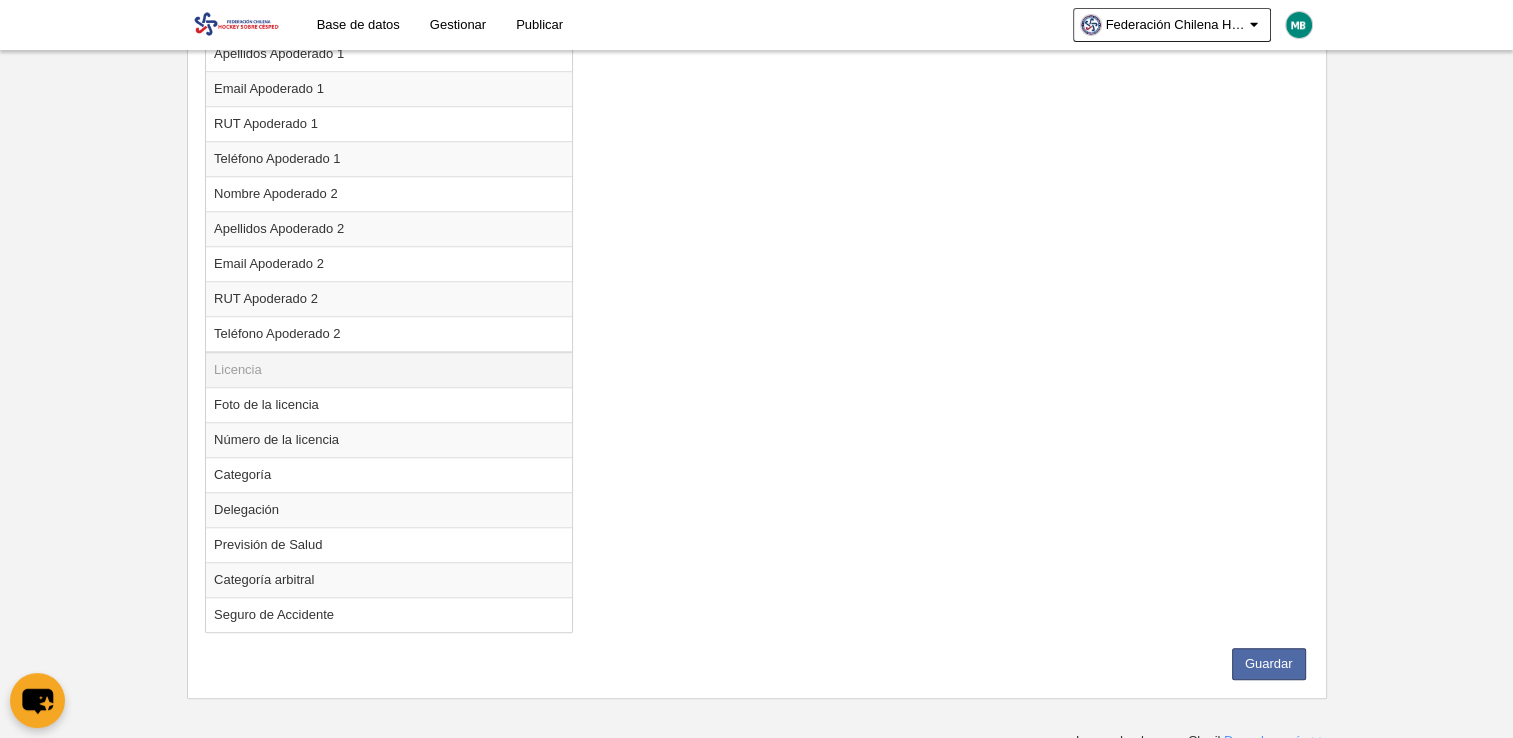 click on "Licencia" at bounding box center [389, 370] 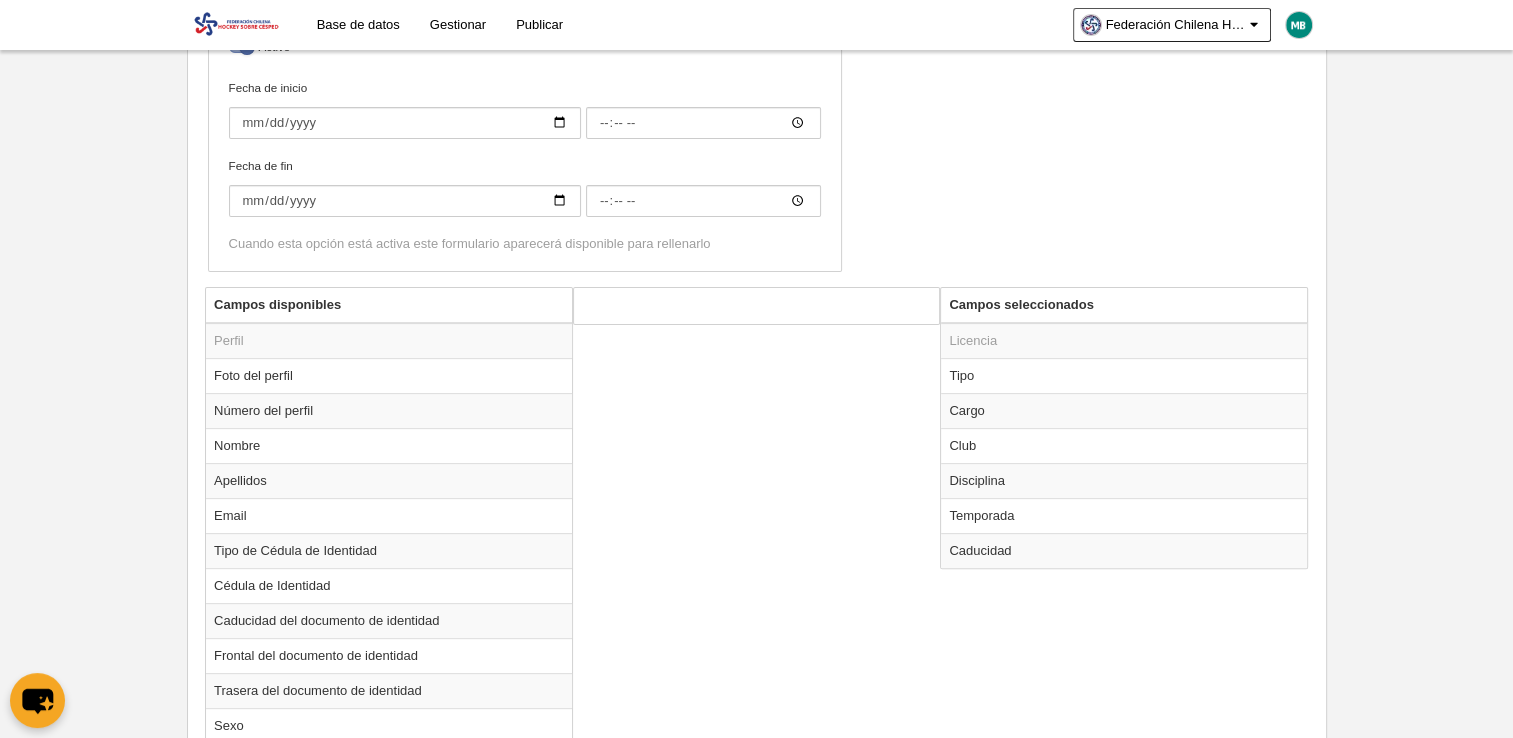 scroll, scrollTop: 540, scrollLeft: 0, axis: vertical 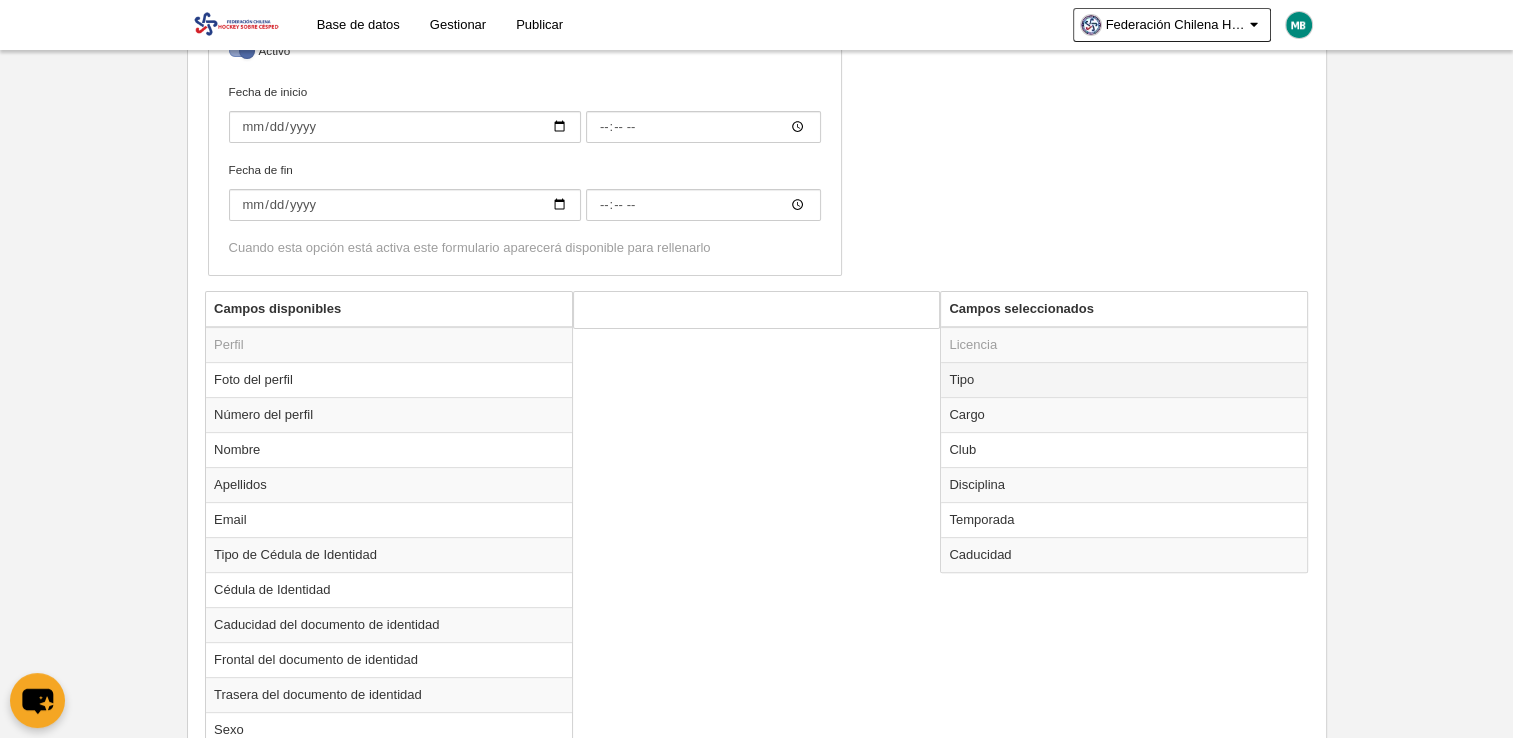 click on "Tipo" at bounding box center [1124, 379] 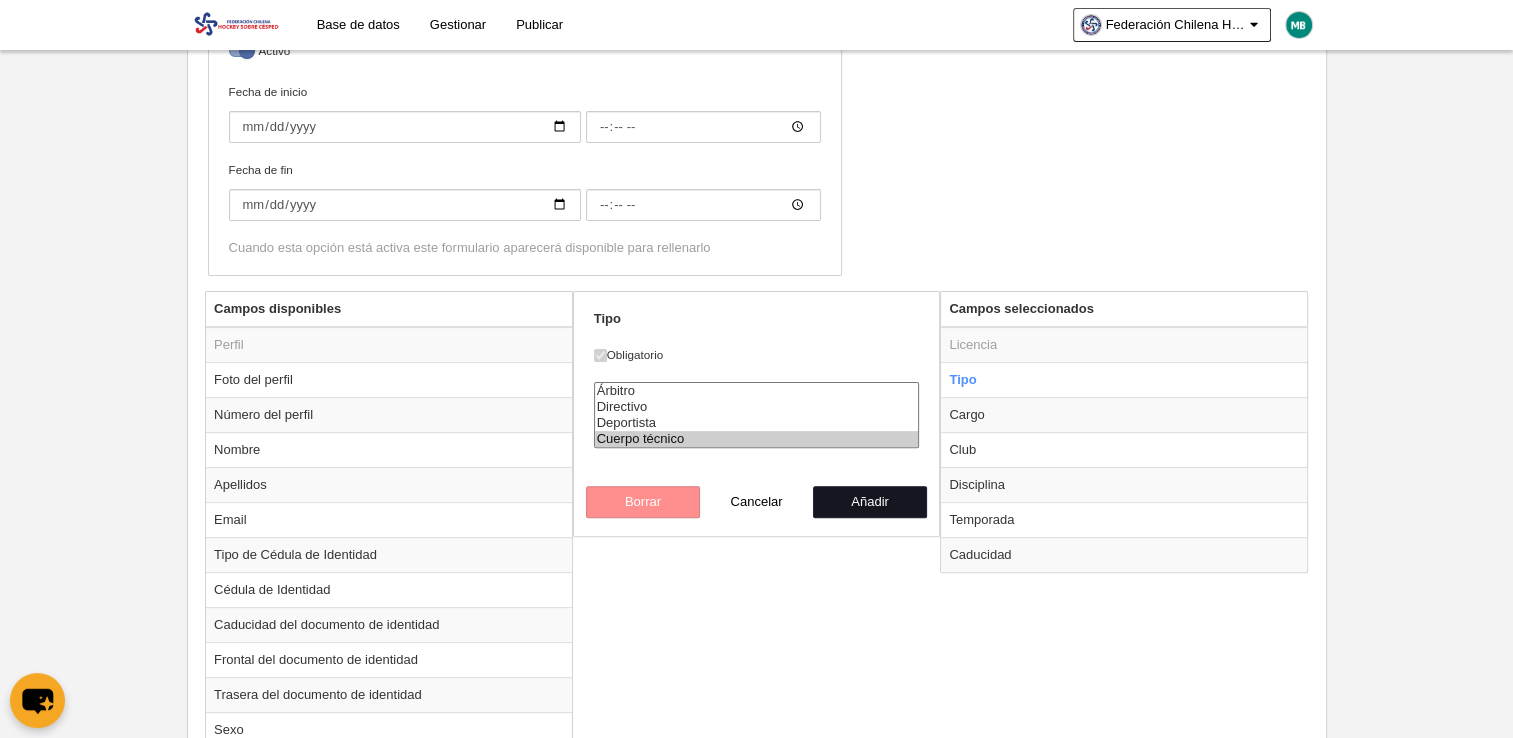 click on "Añadir" at bounding box center (870, 502) 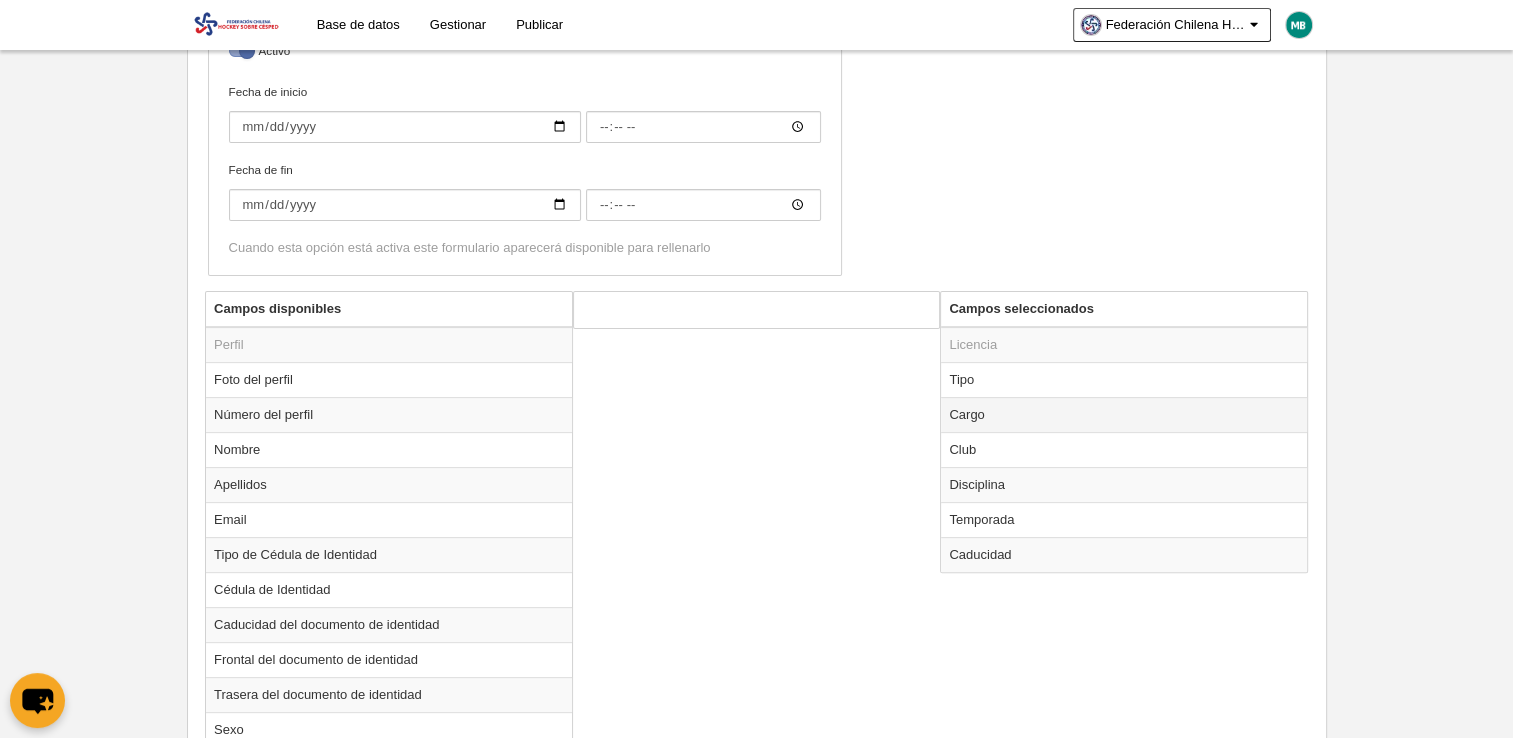 click on "Cargo" at bounding box center [1124, 414] 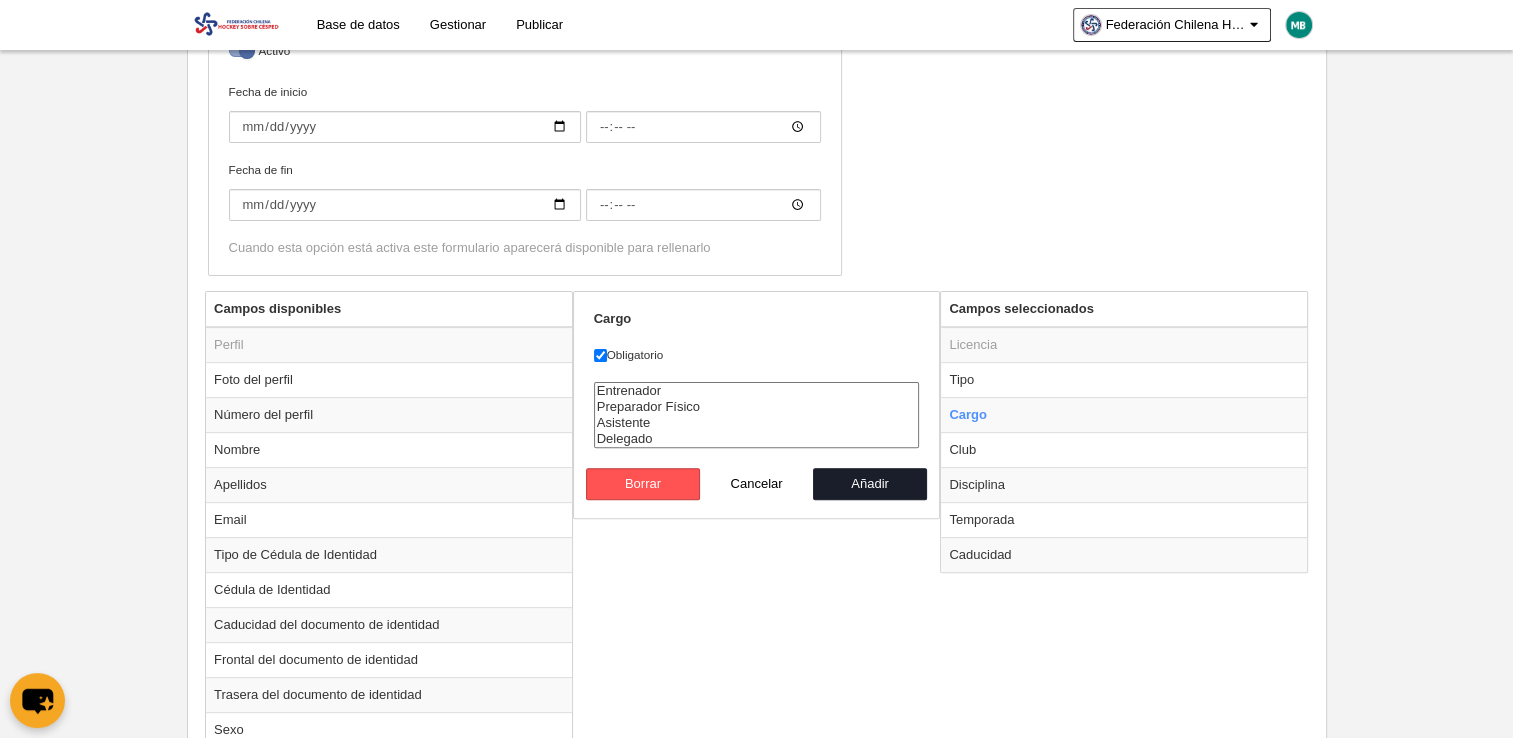 select on "4439" 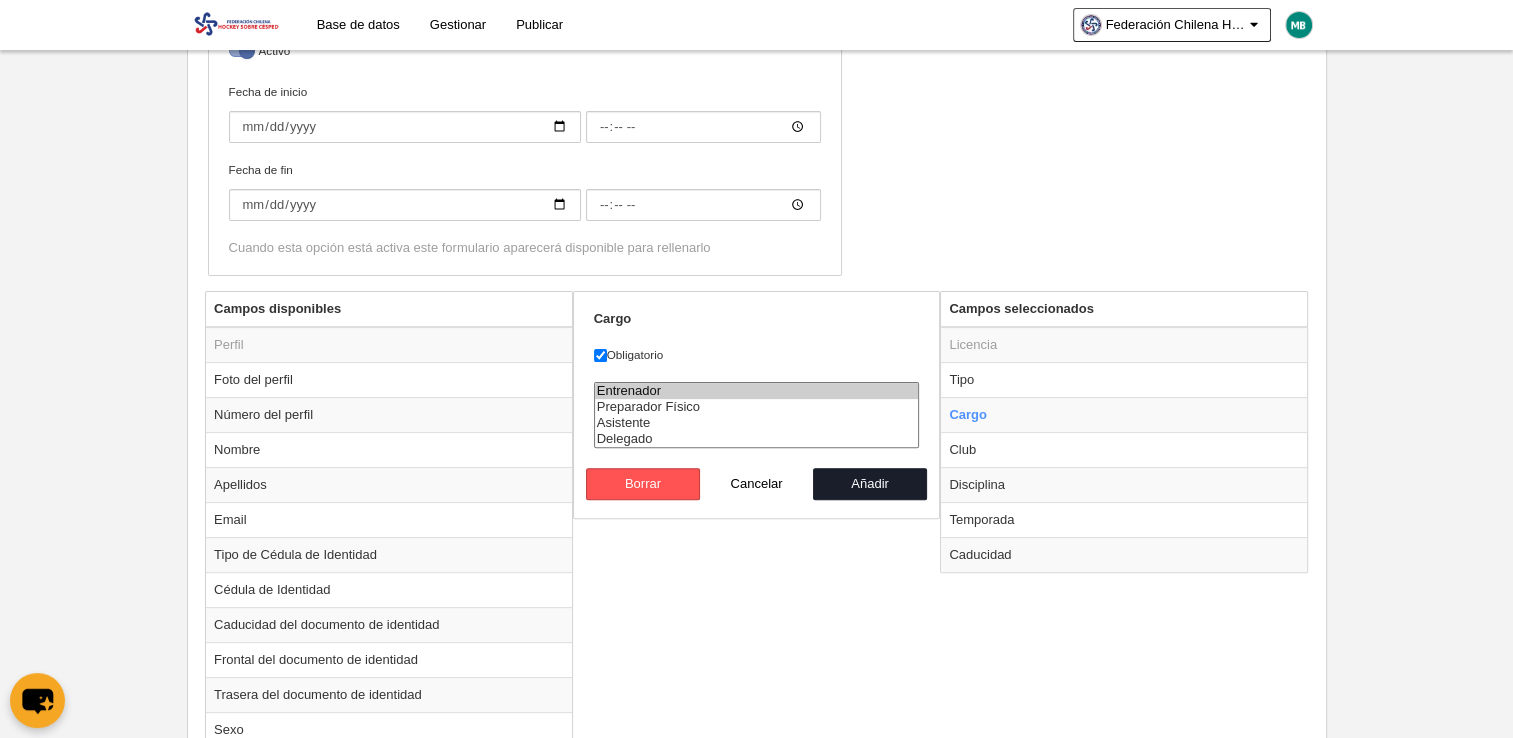 click on "Entrenador" at bounding box center (757, 391) 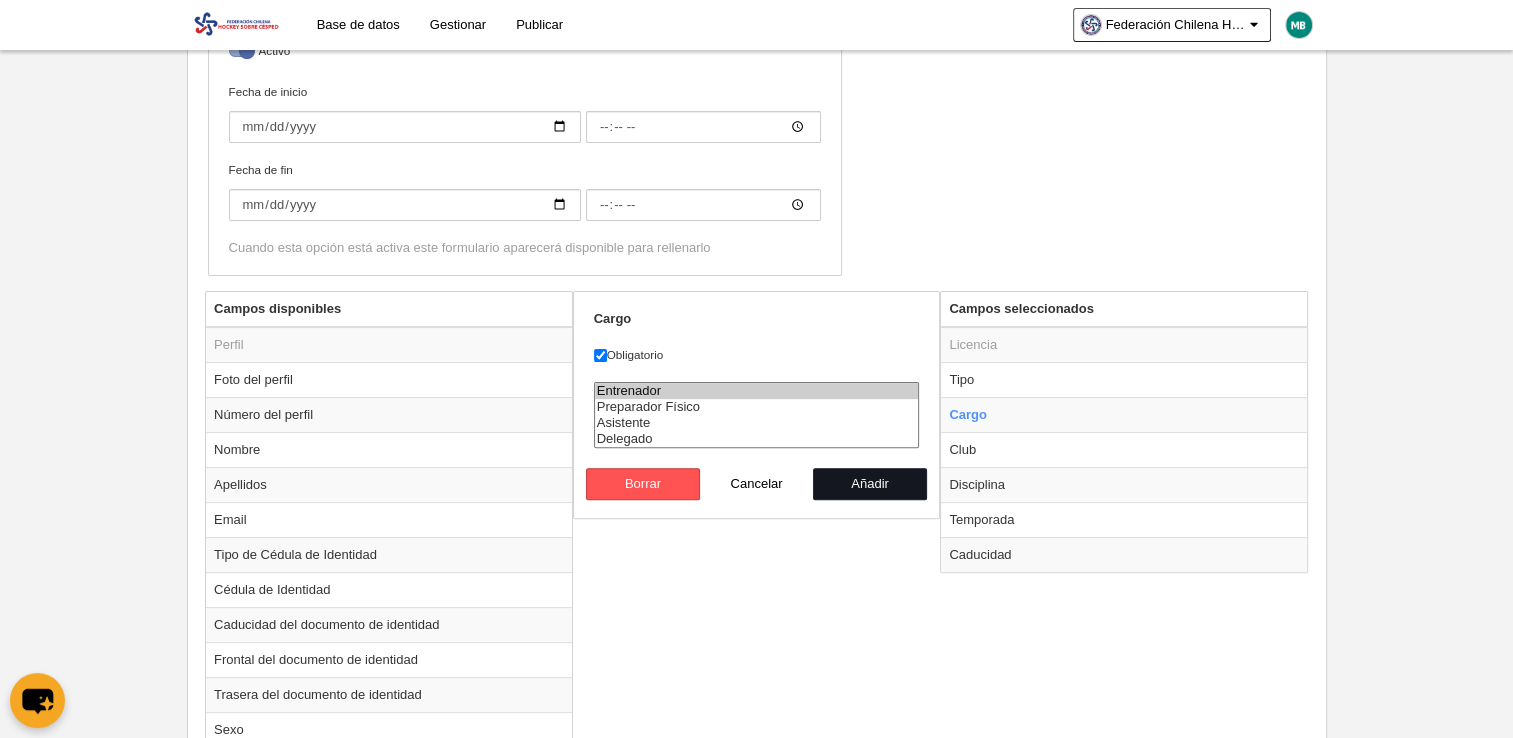 click on "Añadir" at bounding box center [870, 484] 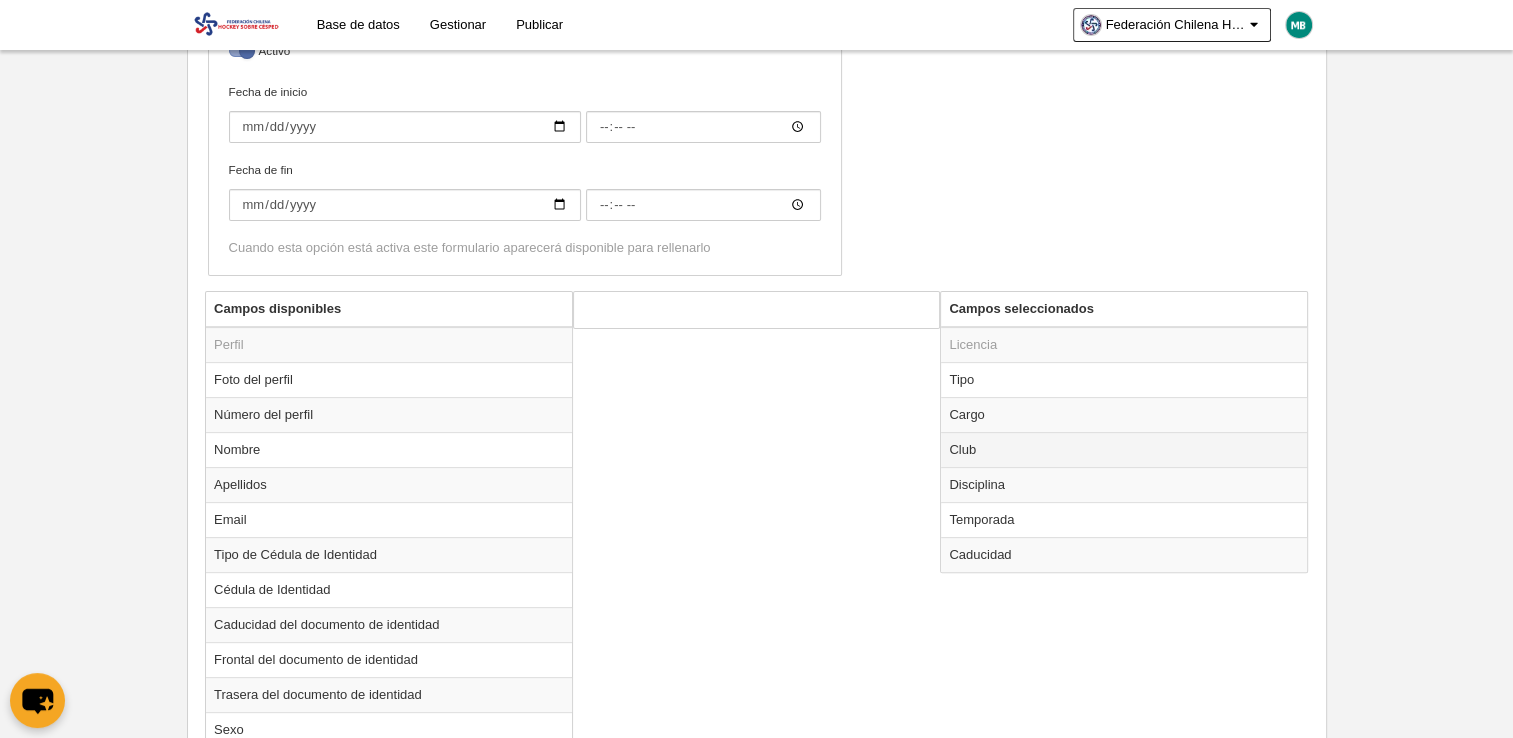 click on "Club" at bounding box center (1124, 449) 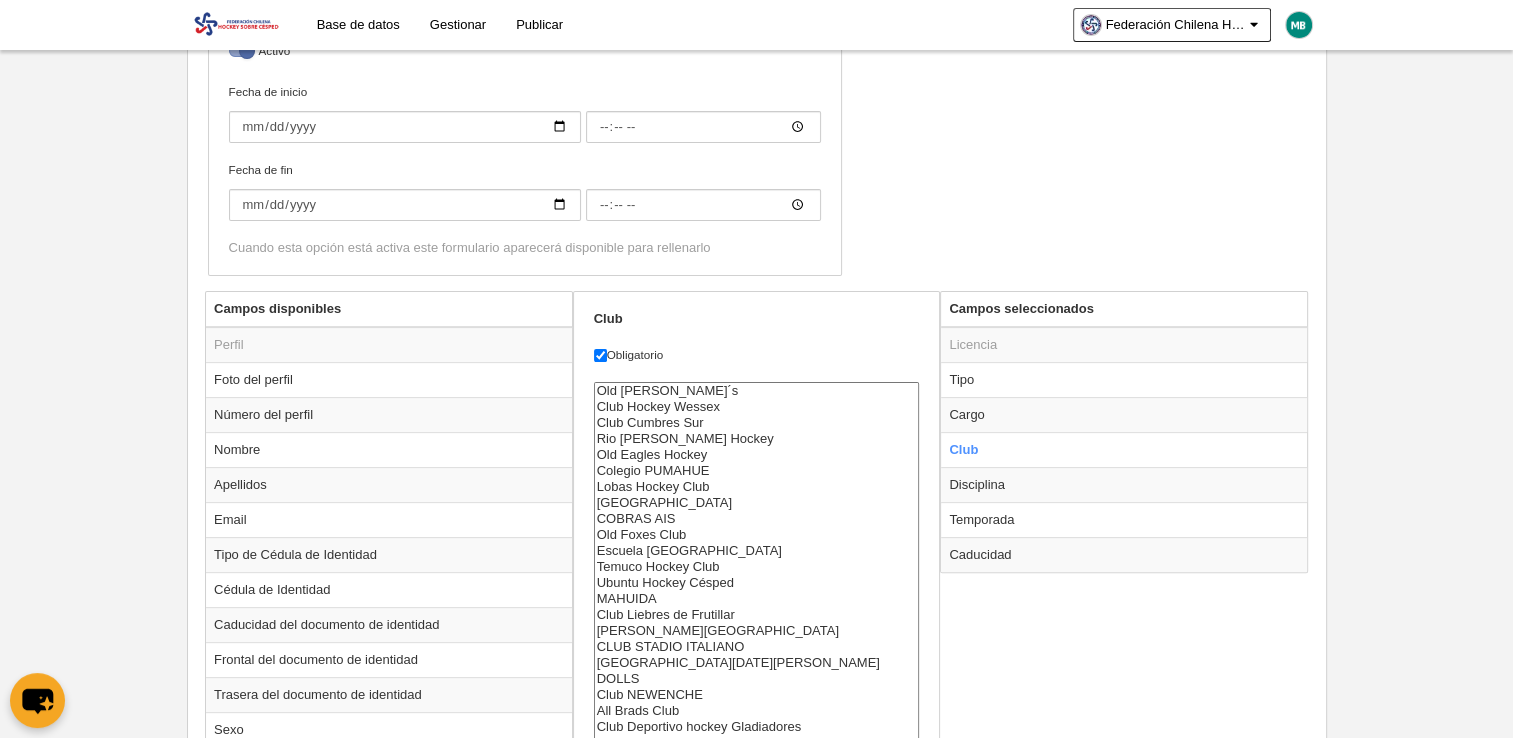 scroll, scrollTop: 972, scrollLeft: 0, axis: vertical 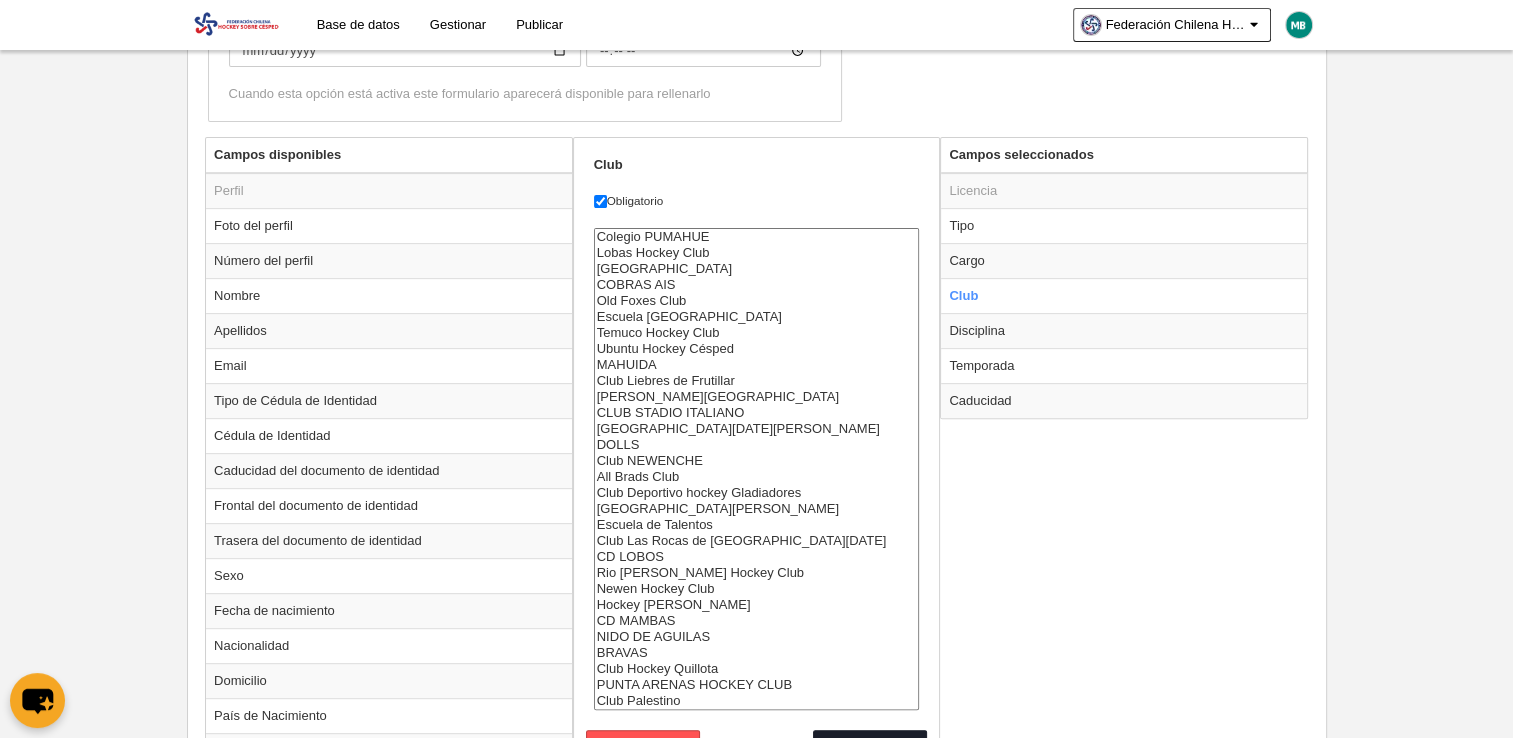 select on "9790043" 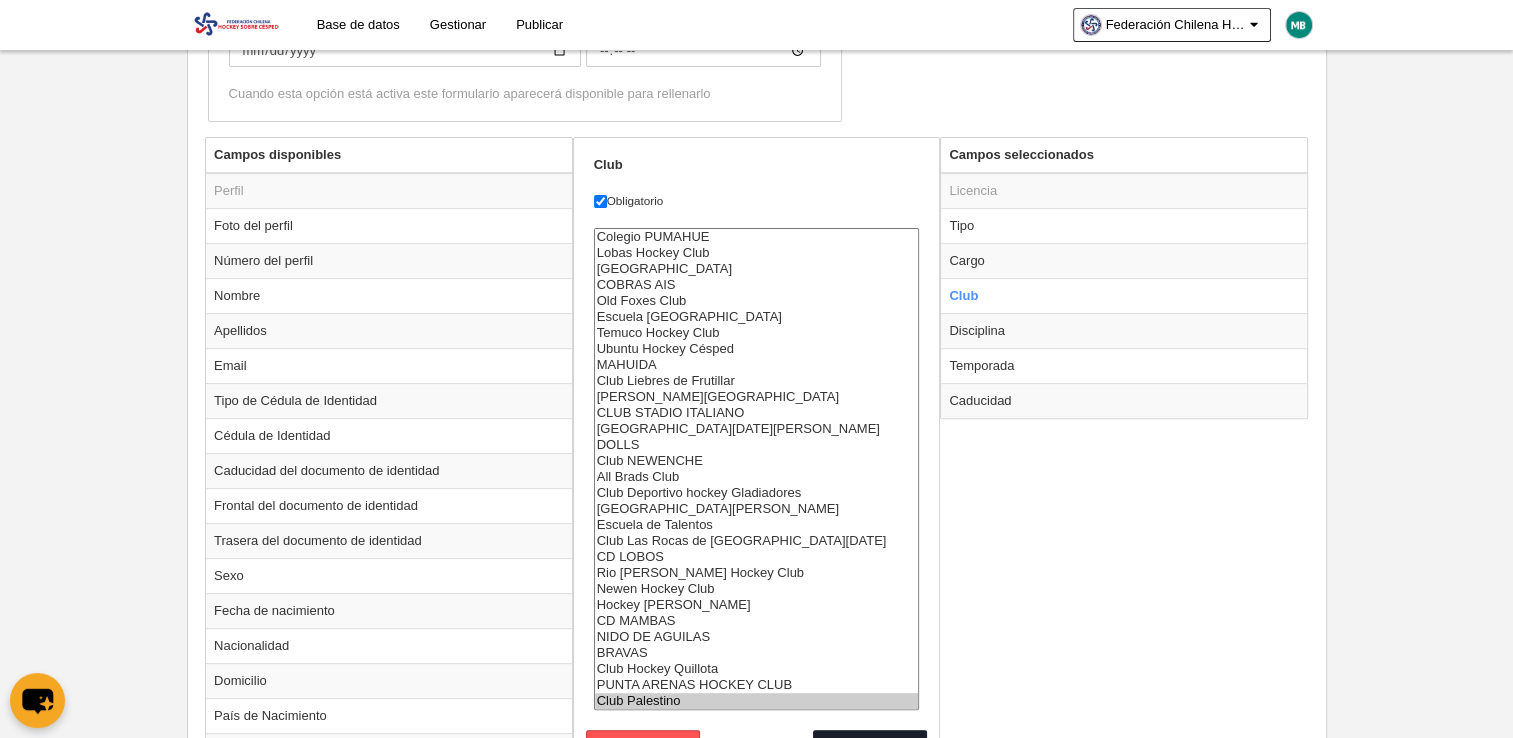 click on "Club Palestino" at bounding box center (757, 701) 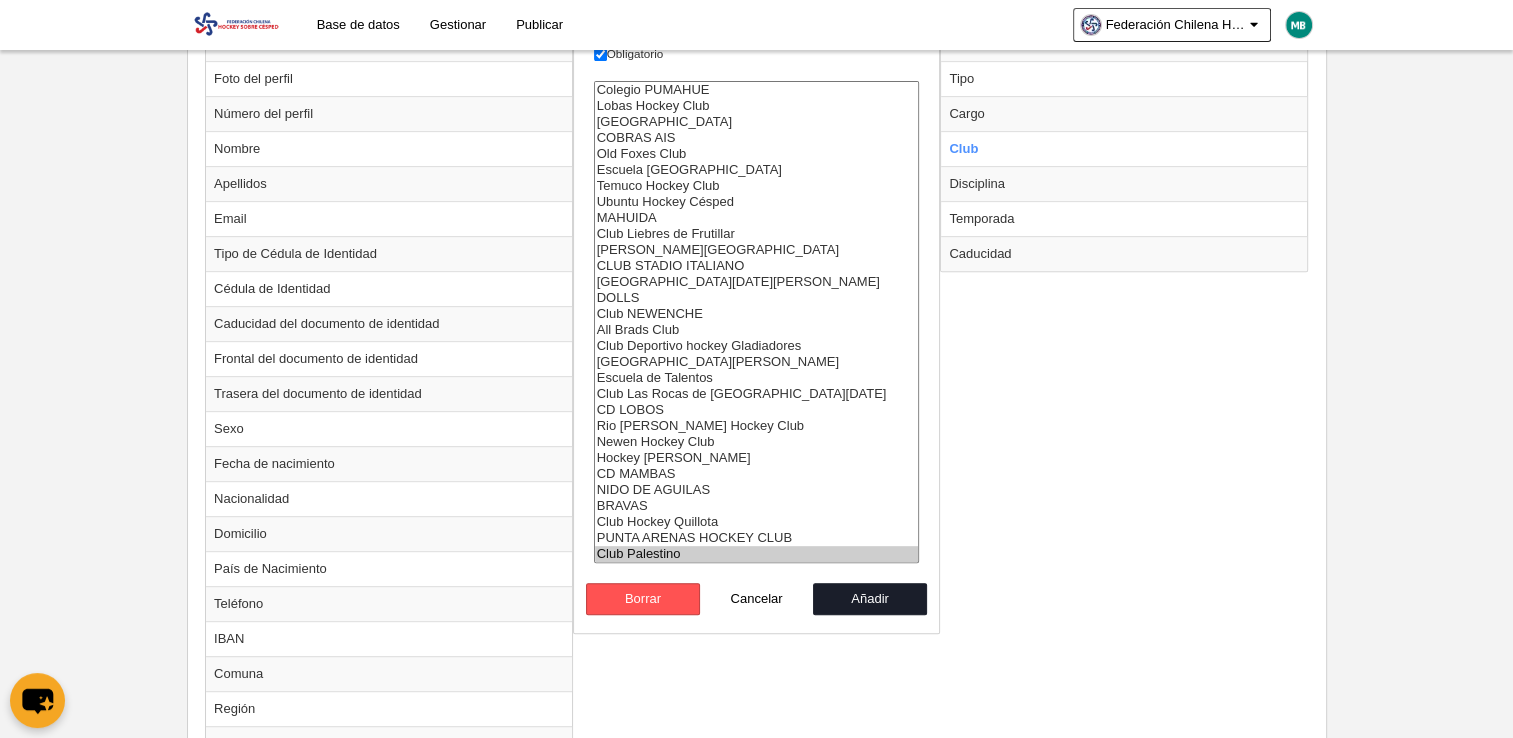 scroll, scrollTop: 842, scrollLeft: 0, axis: vertical 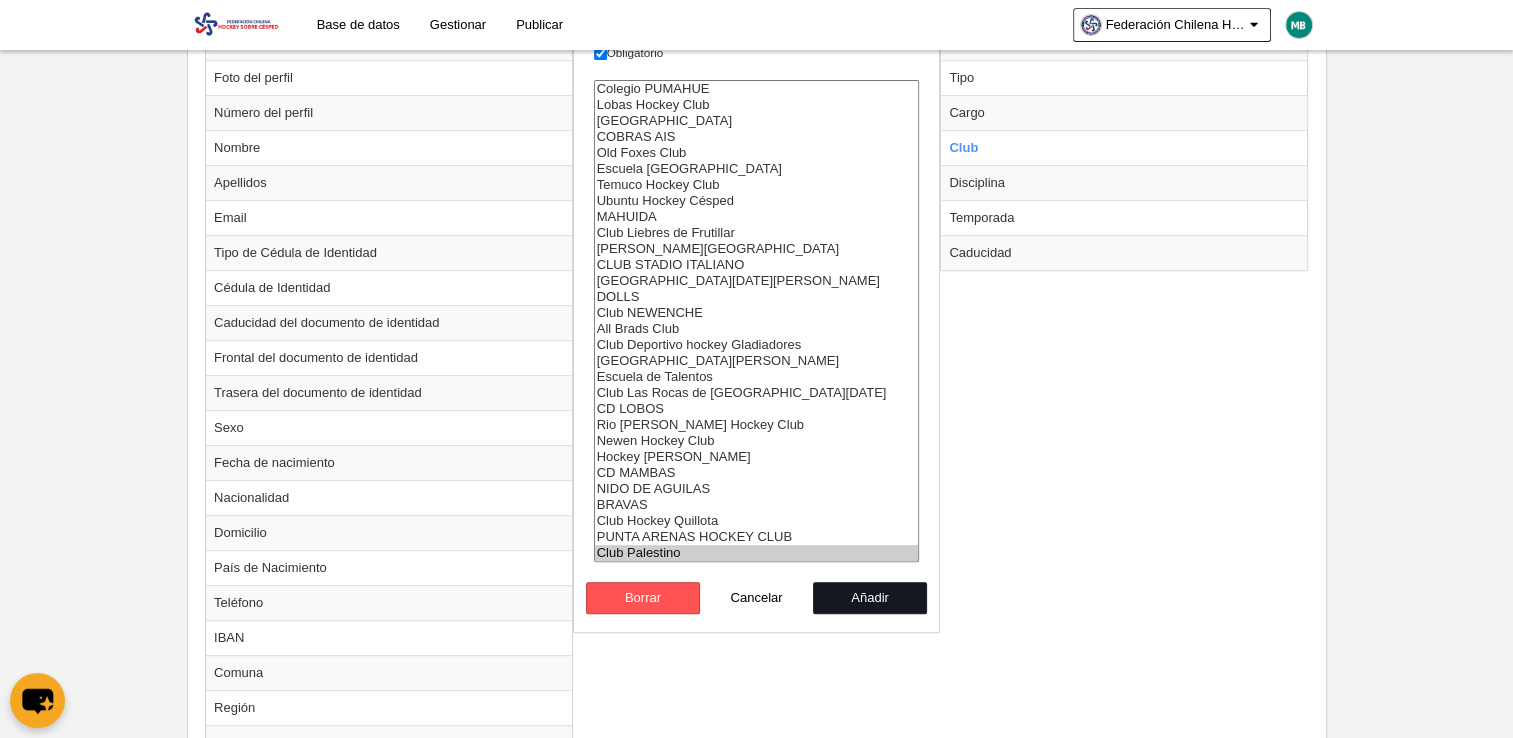click on "Añadir" at bounding box center [870, 598] 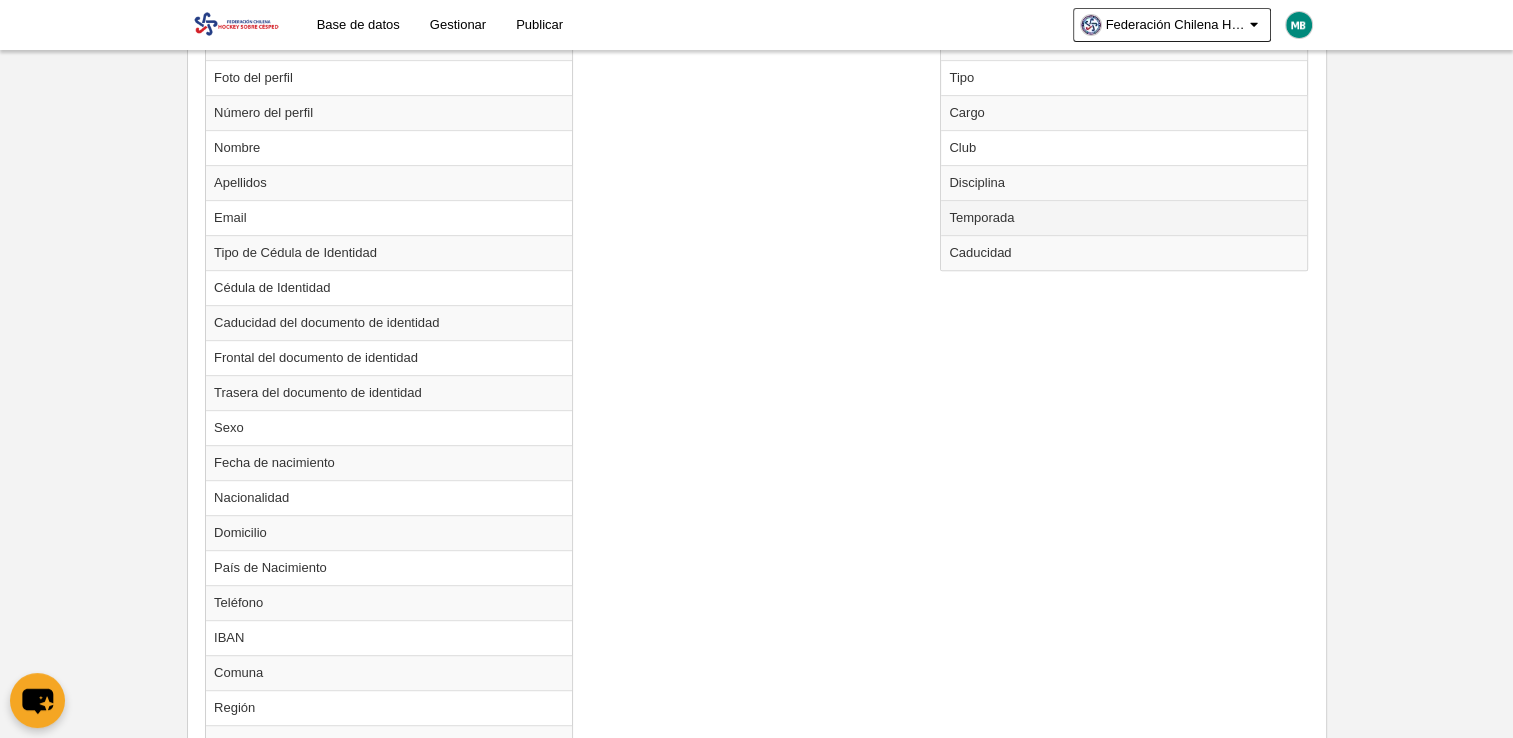click on "Temporada" at bounding box center [1124, 217] 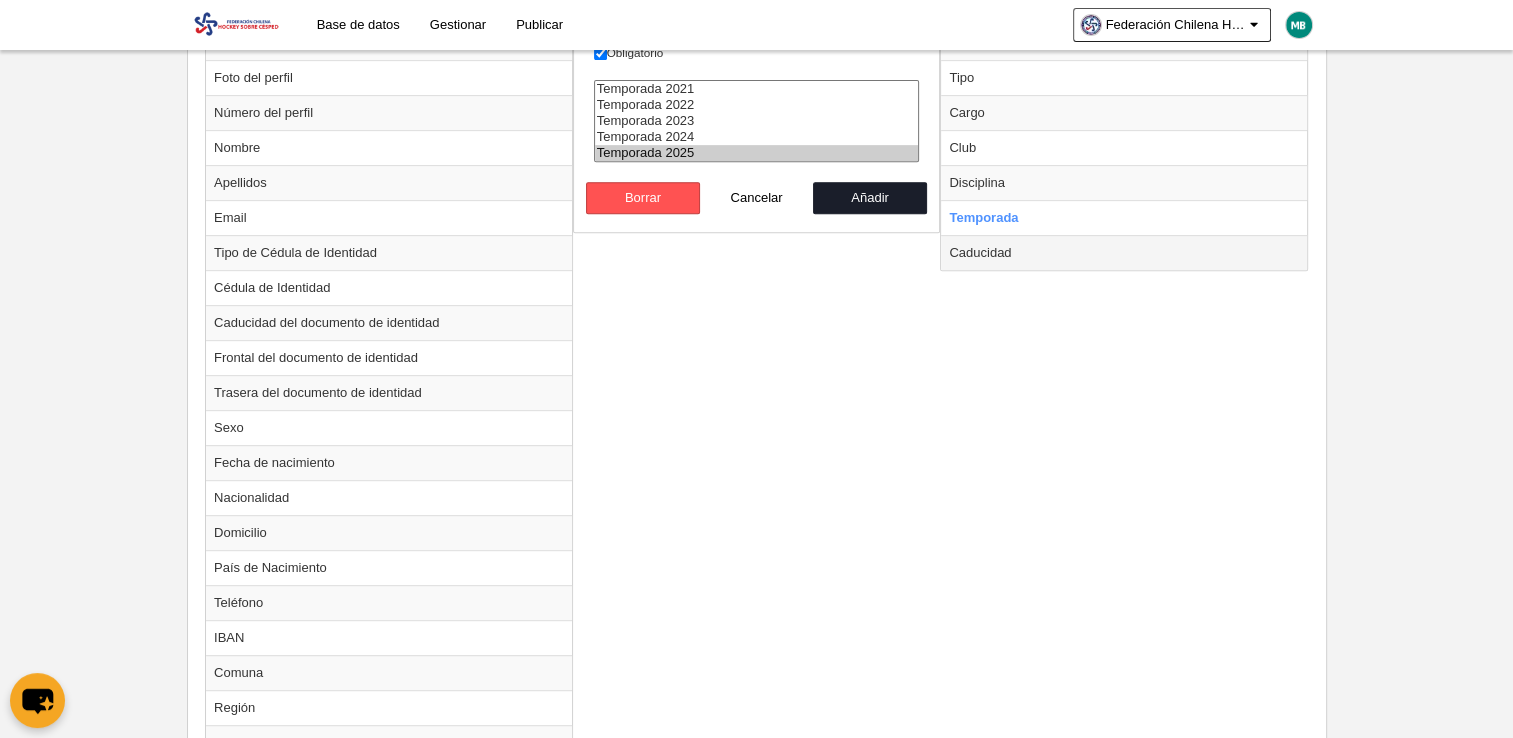 click on "Caducidad" at bounding box center [1124, 252] 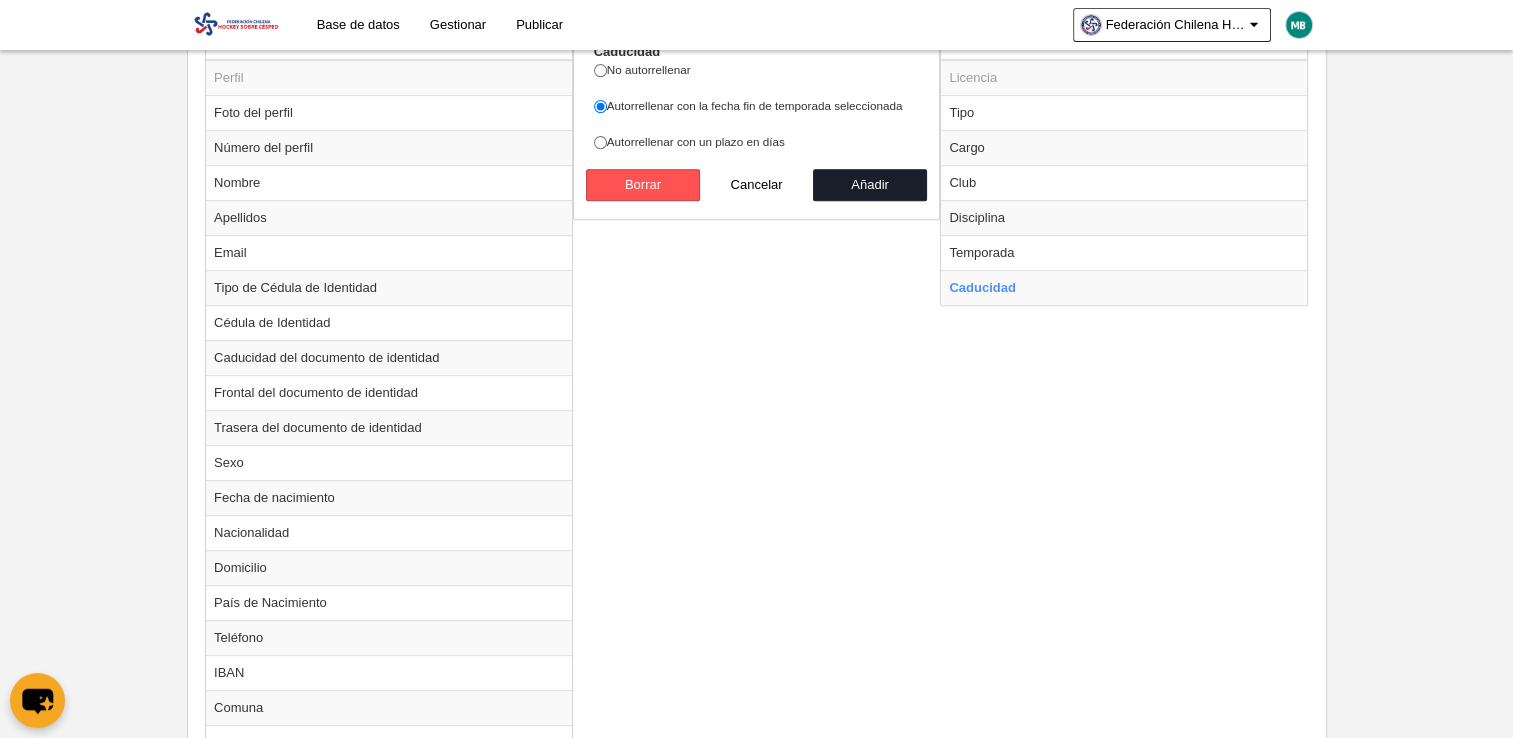 scroll, scrollTop: 804, scrollLeft: 0, axis: vertical 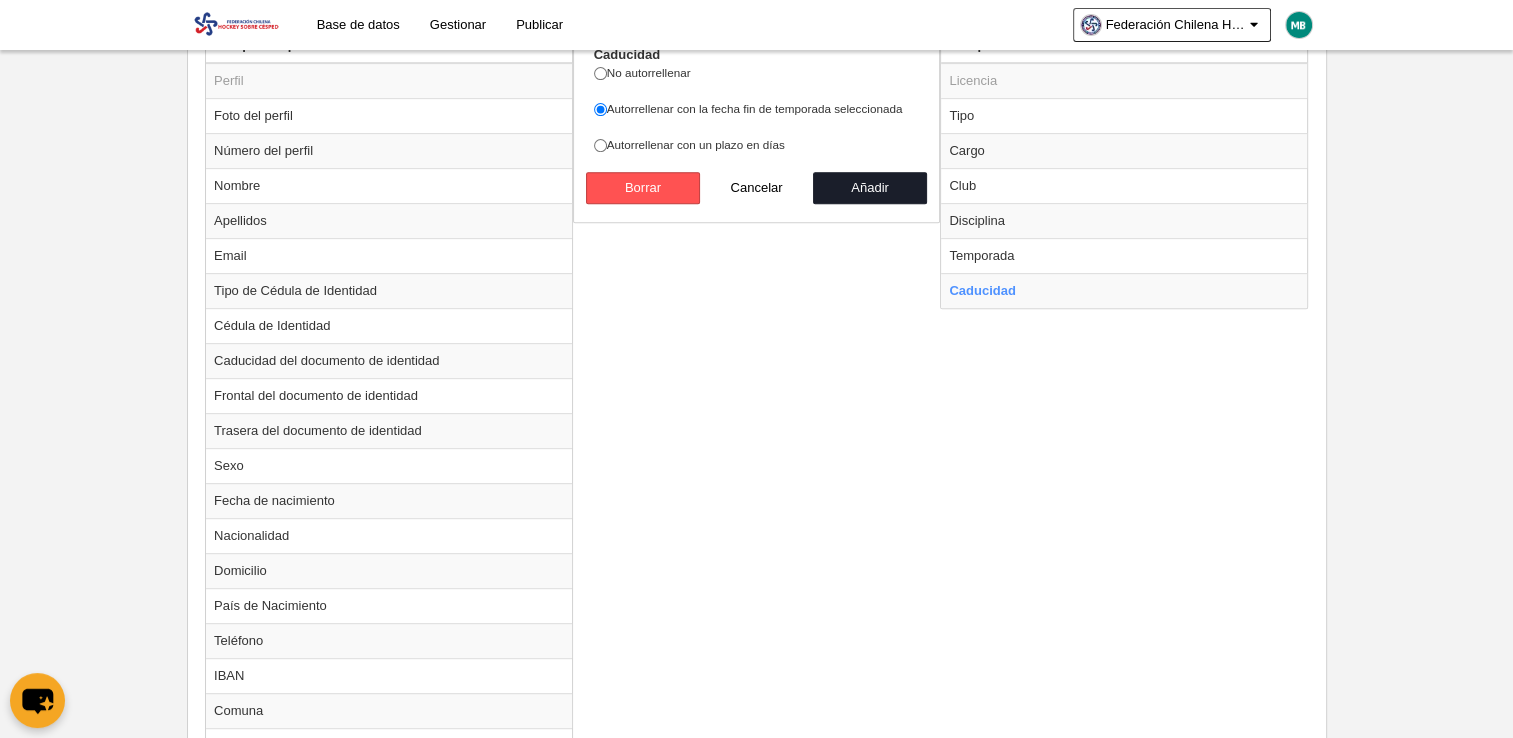 click on "Campos disponibles
Perfil
Foto del perfil
Número del perfil
Nombre
Apellidos
Email
Tipo de Cédula de Identidad
Cédula de Identidad
Caducidad del documento de identidad
Frontal del documento de identidad
Trasera del documento de identidad
Sexo
Fecha de nacimiento
Nacionalidad
[GEOGRAPHIC_DATA]
País de [GEOGRAPHIC_DATA]
Teléfono
IBAN
Comuna
Región
Nombre Apoderado 1" at bounding box center [756, 718] 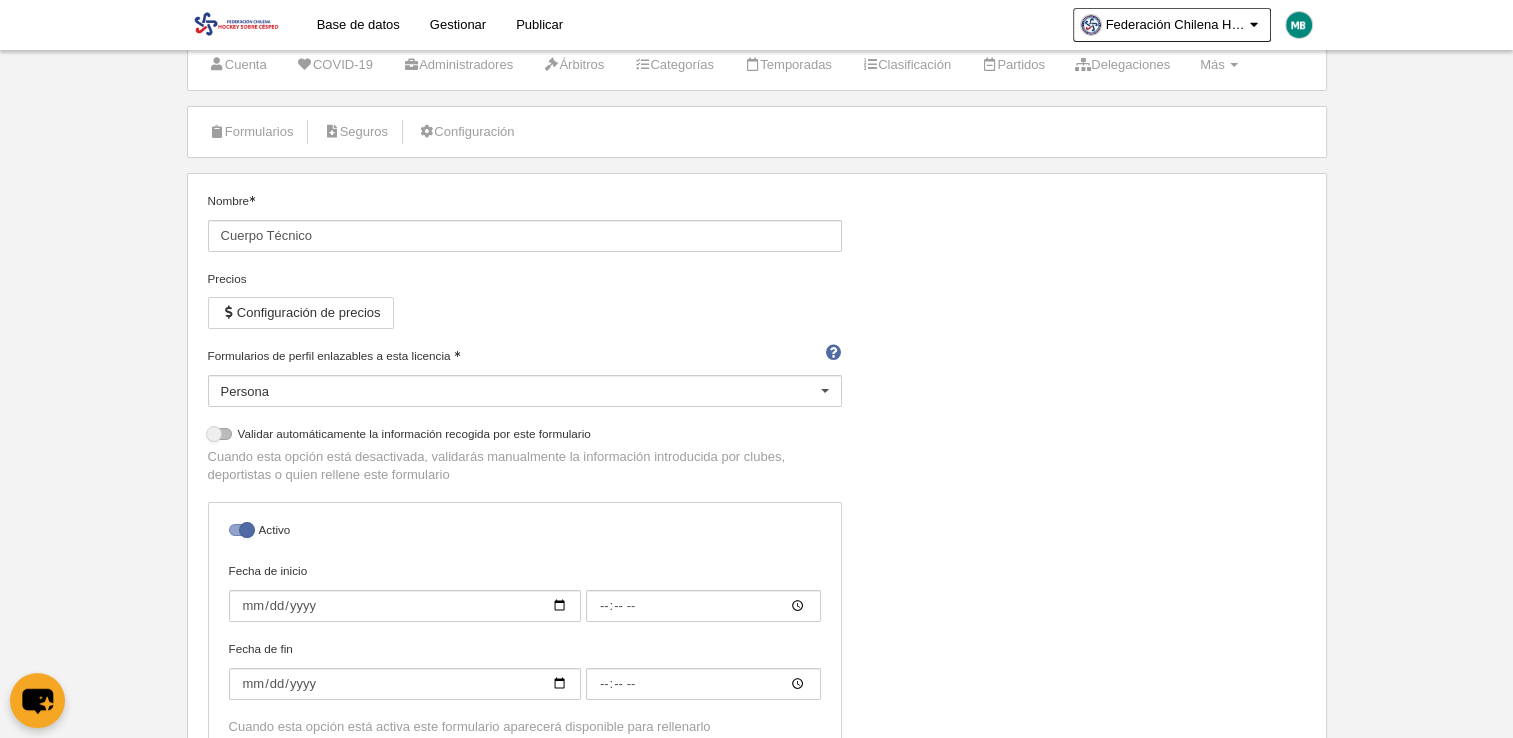 scroll, scrollTop: 0, scrollLeft: 0, axis: both 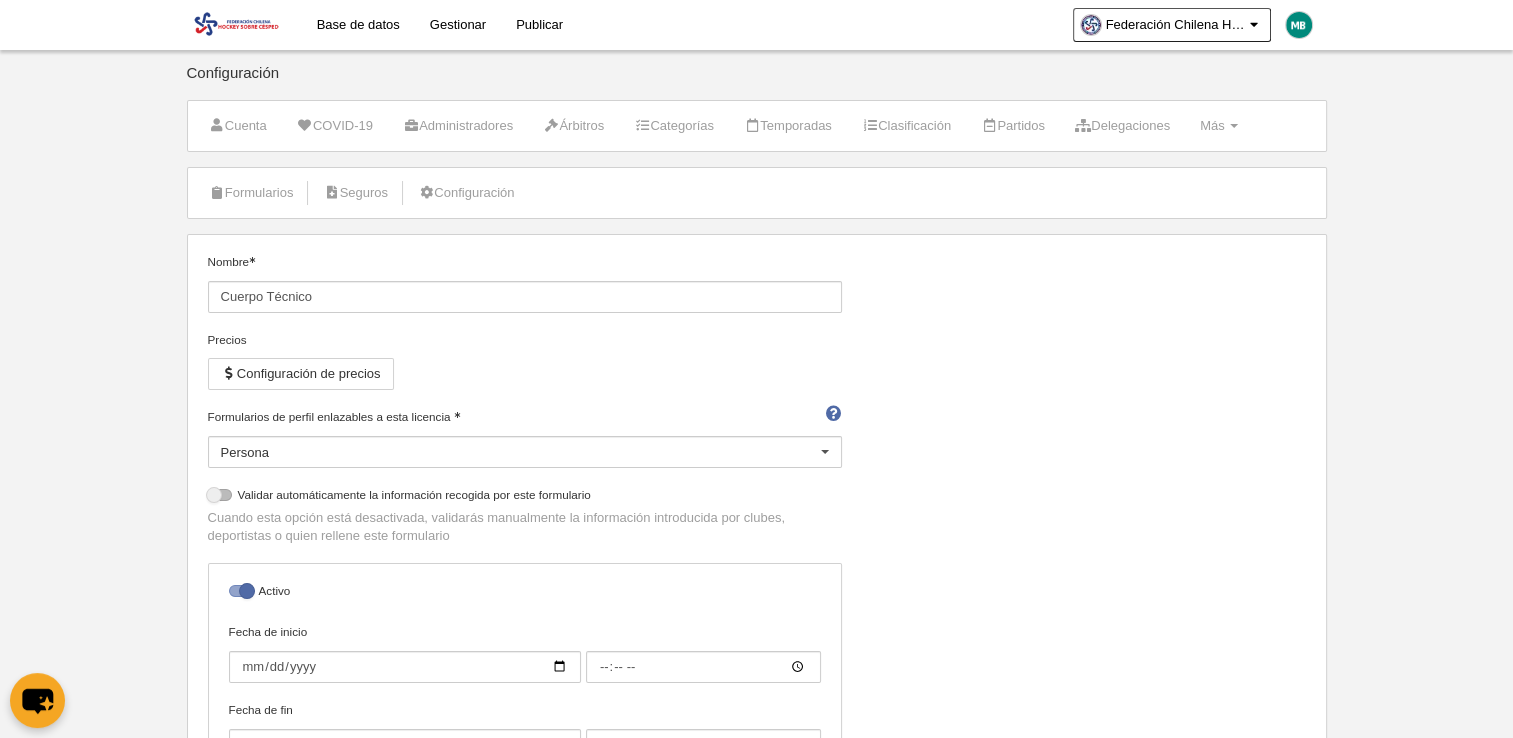 click on "Base de datos" at bounding box center (358, 25) 